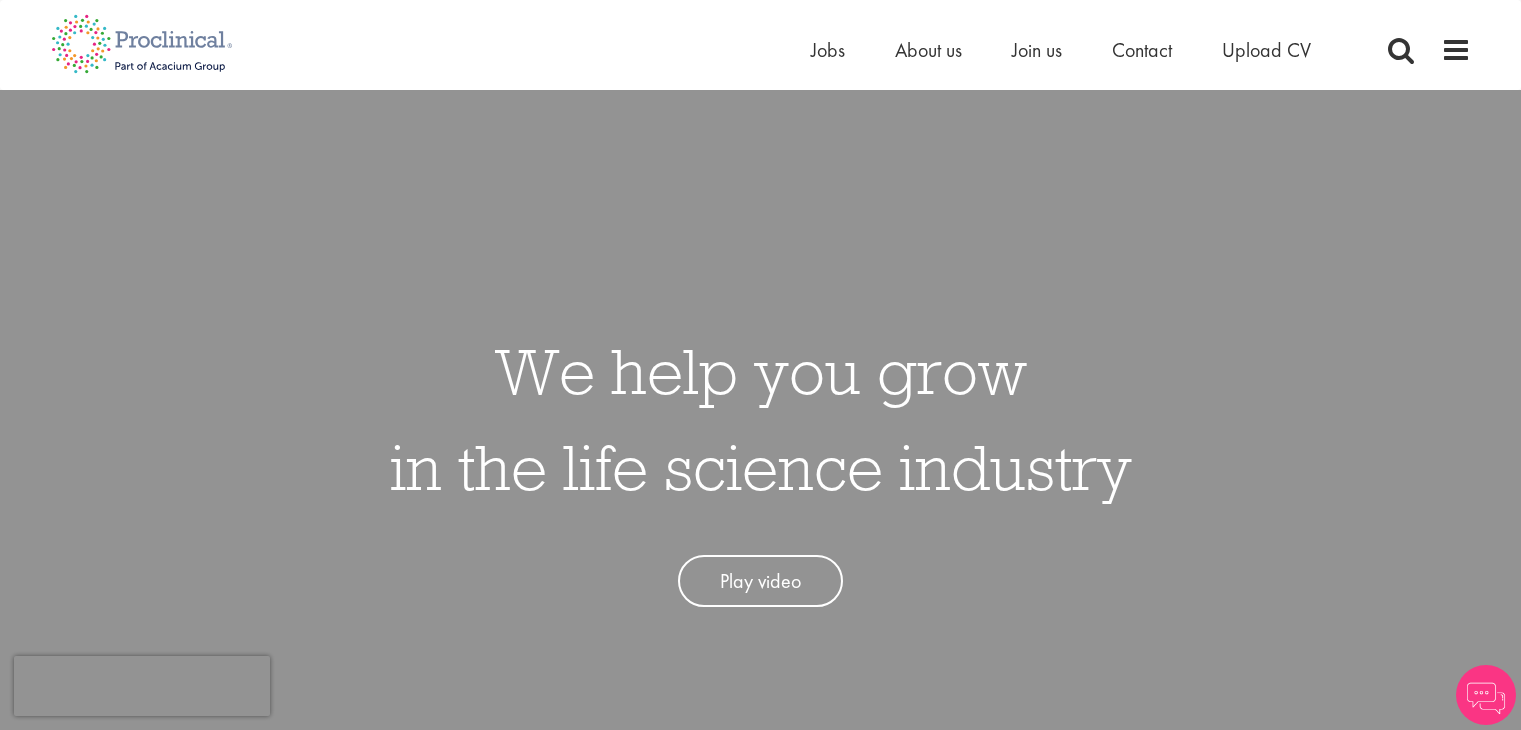 scroll, scrollTop: 0, scrollLeft: 0, axis: both 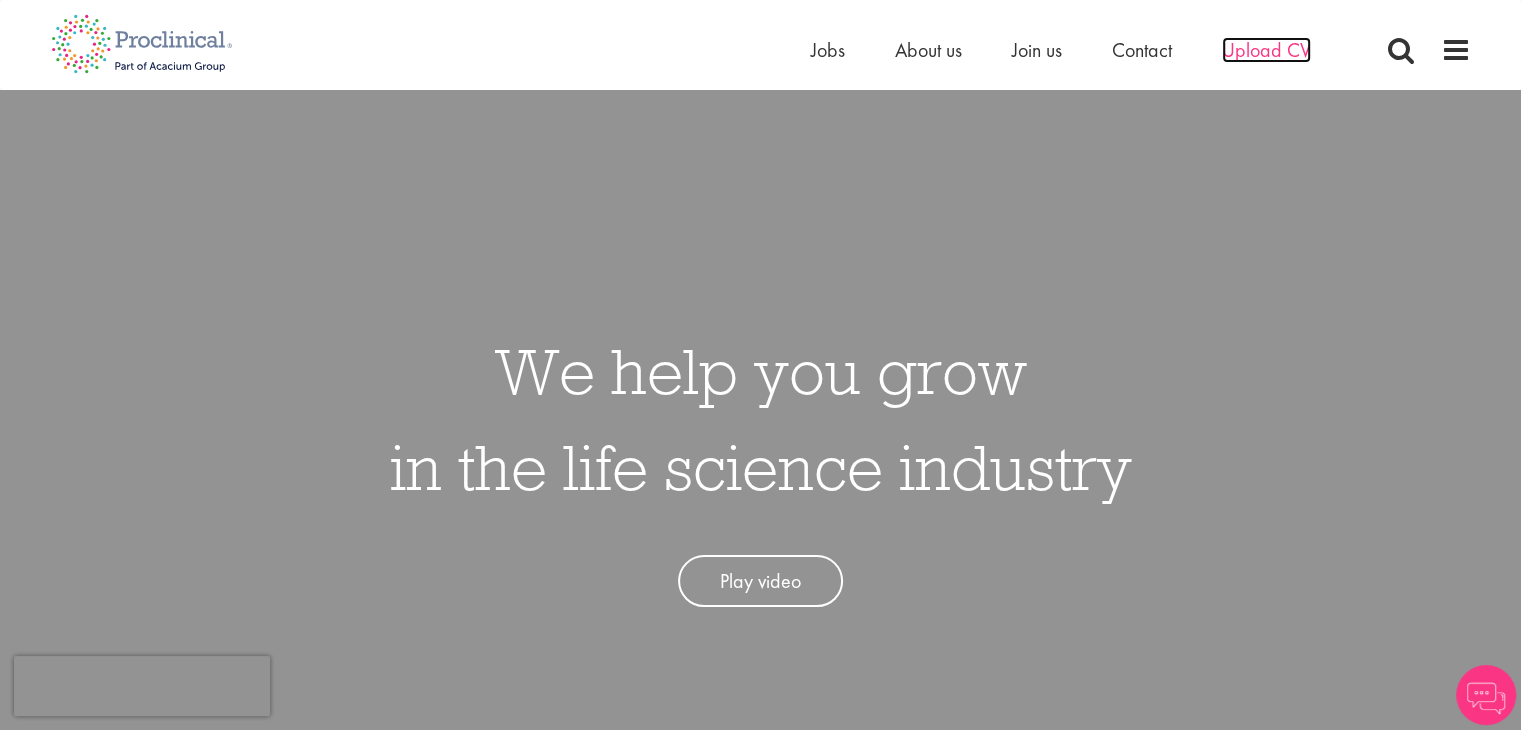click on "Upload CV" at bounding box center [1266, 50] 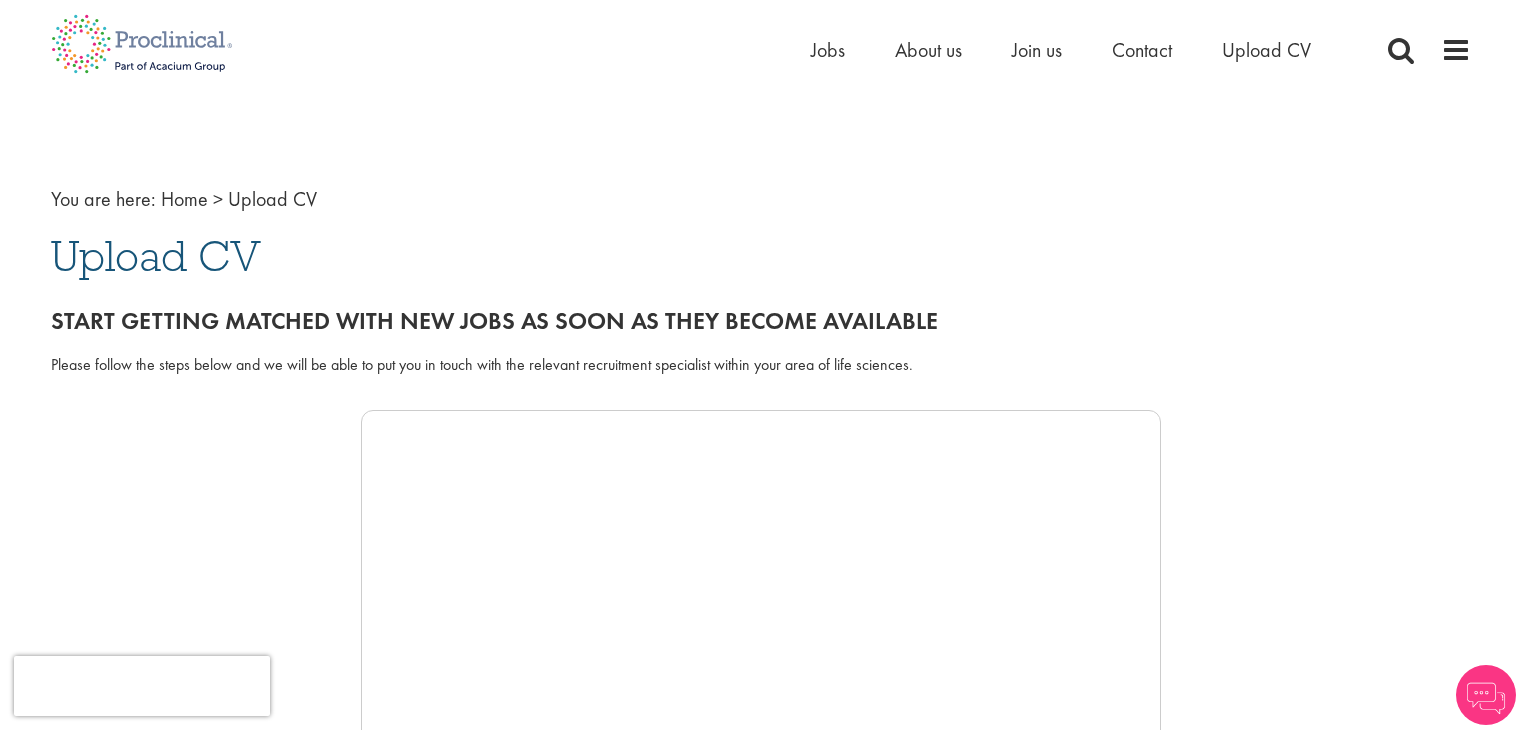 scroll, scrollTop: 0, scrollLeft: 0, axis: both 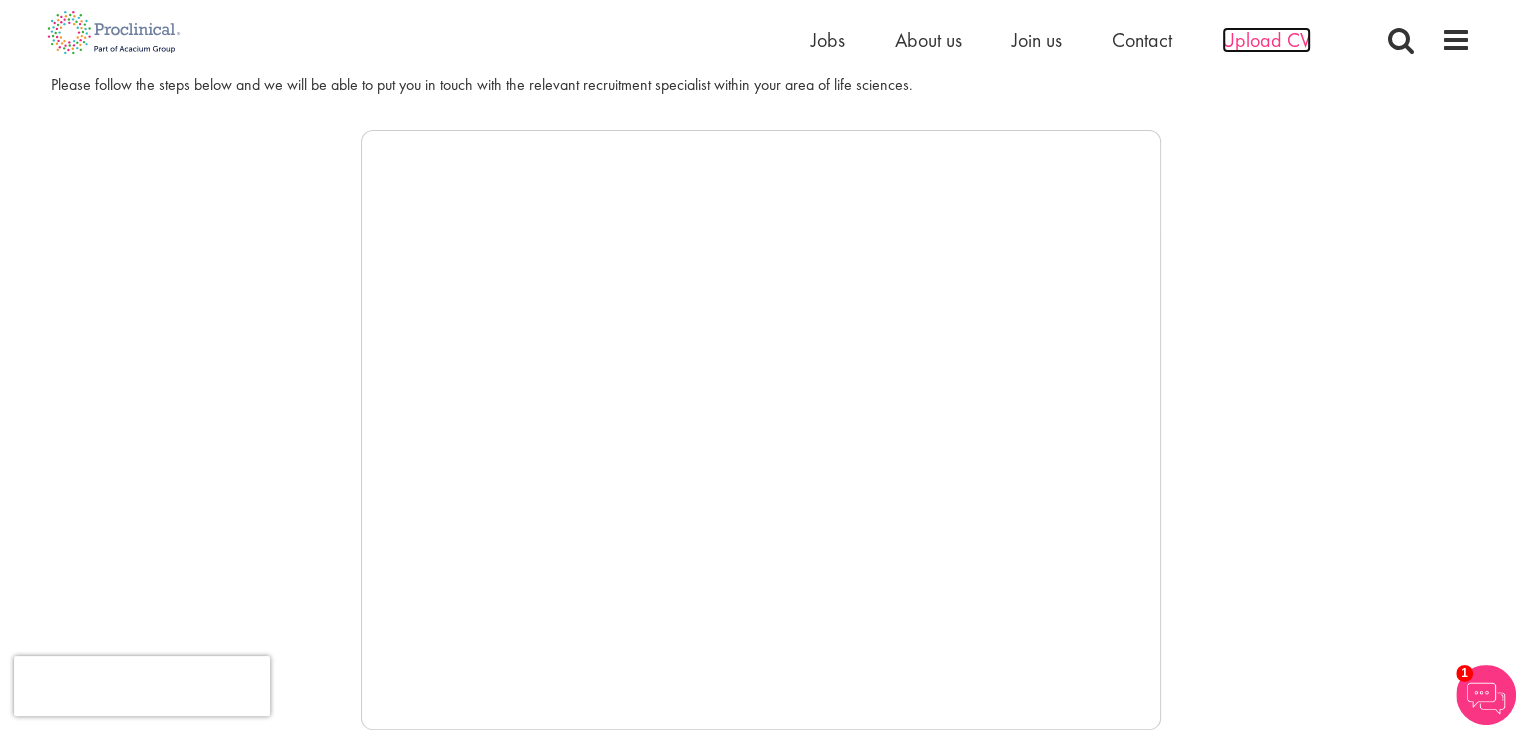 click on "Upload CV" at bounding box center [1266, 40] 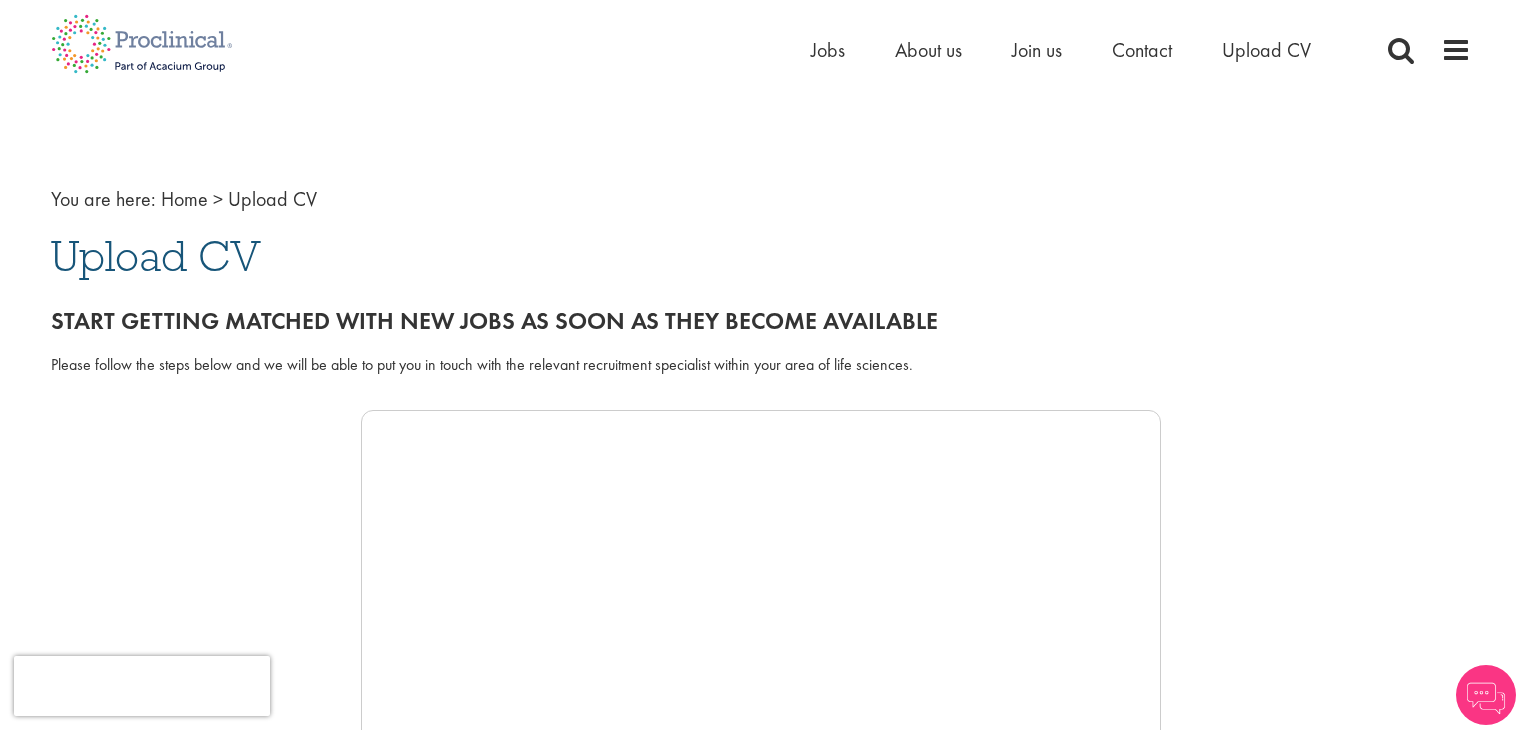 scroll, scrollTop: 0, scrollLeft: 0, axis: both 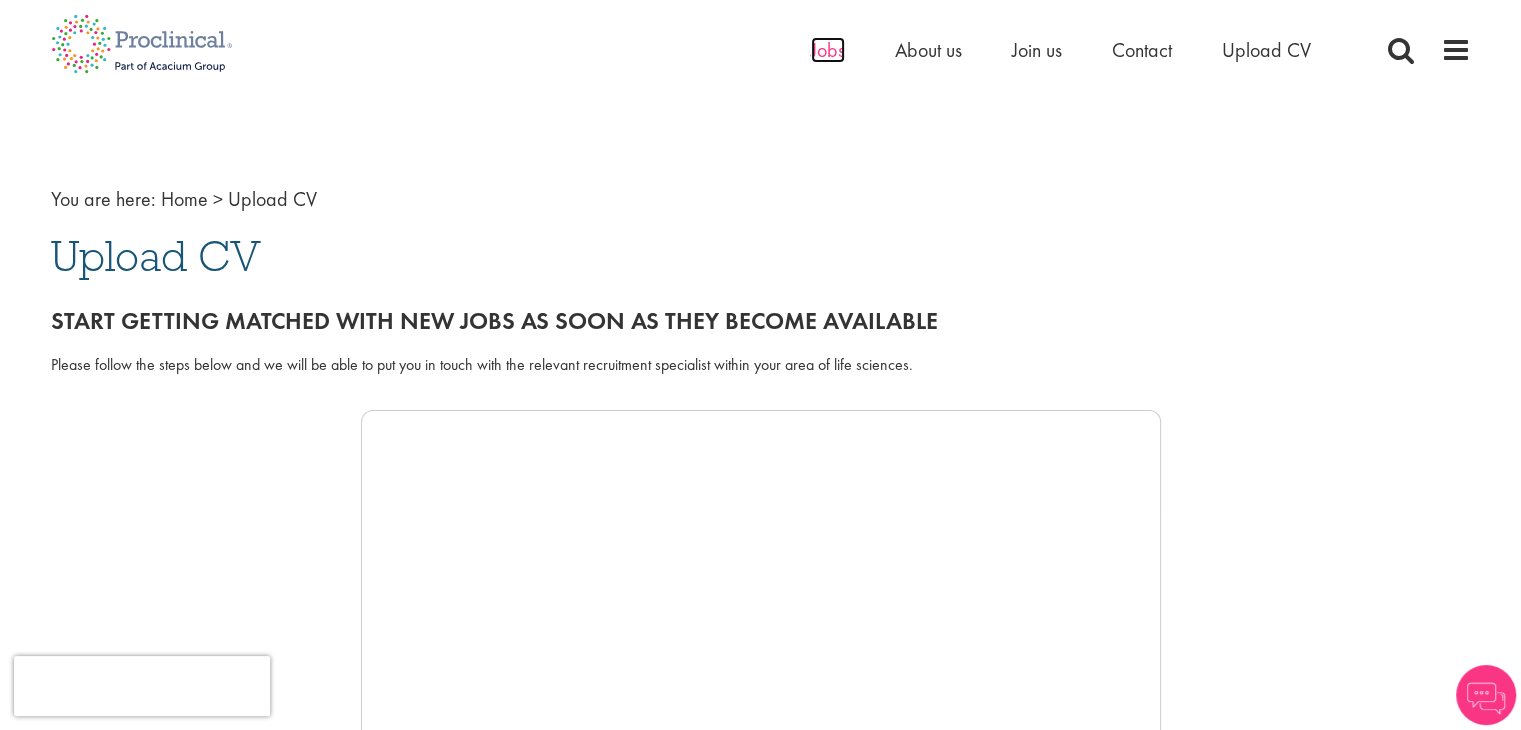 click on "Jobs" at bounding box center (828, 50) 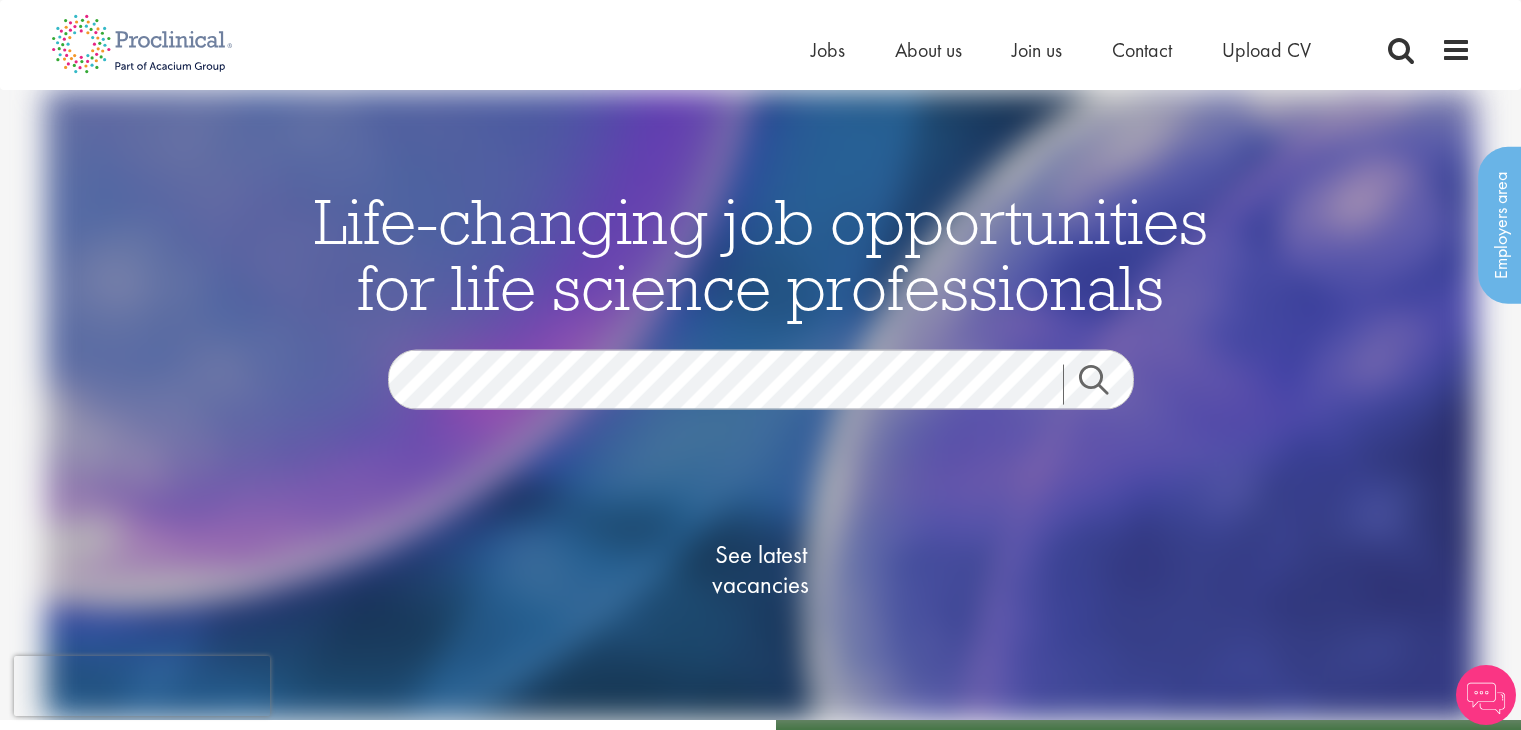 scroll, scrollTop: 0, scrollLeft: 0, axis: both 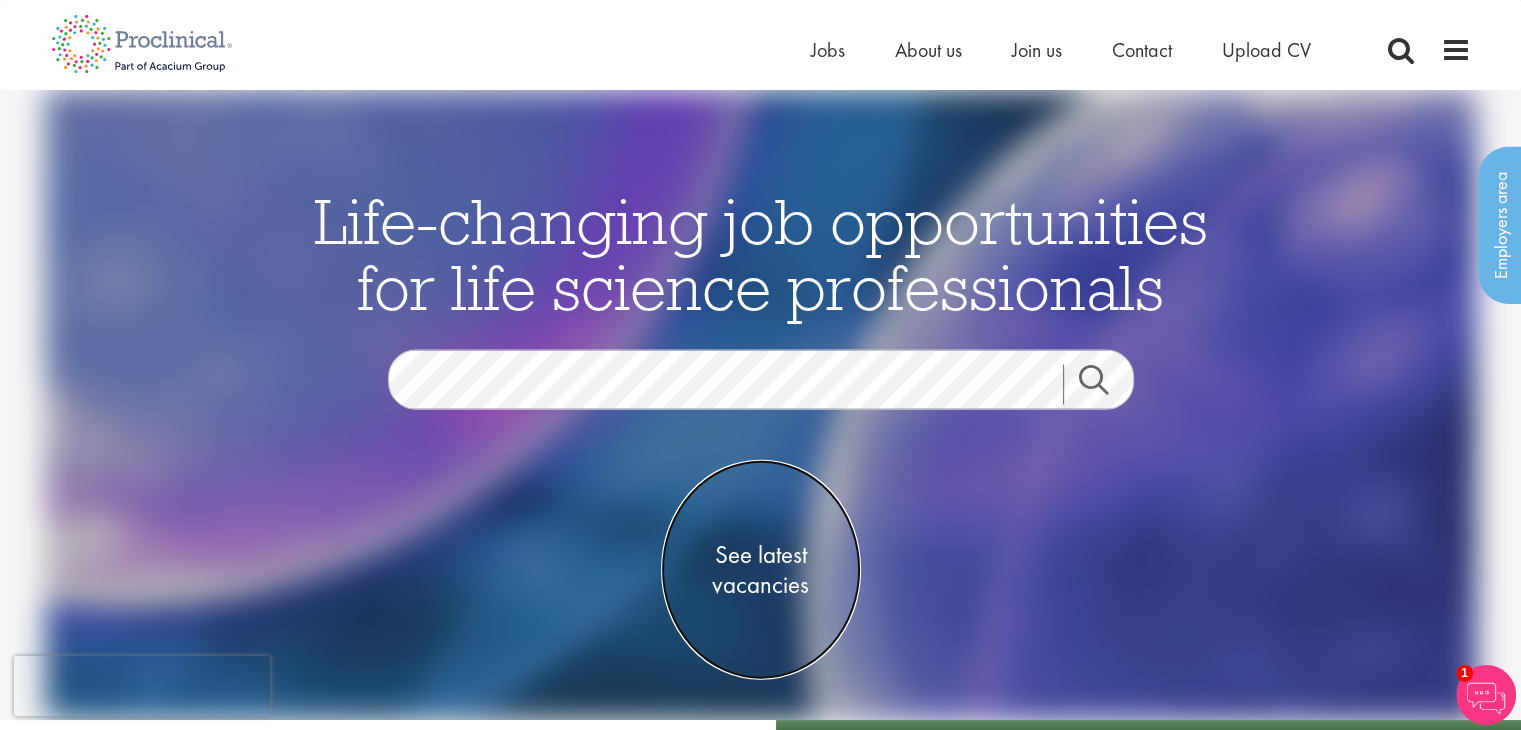 click on "See latest  vacancies" at bounding box center [761, 569] 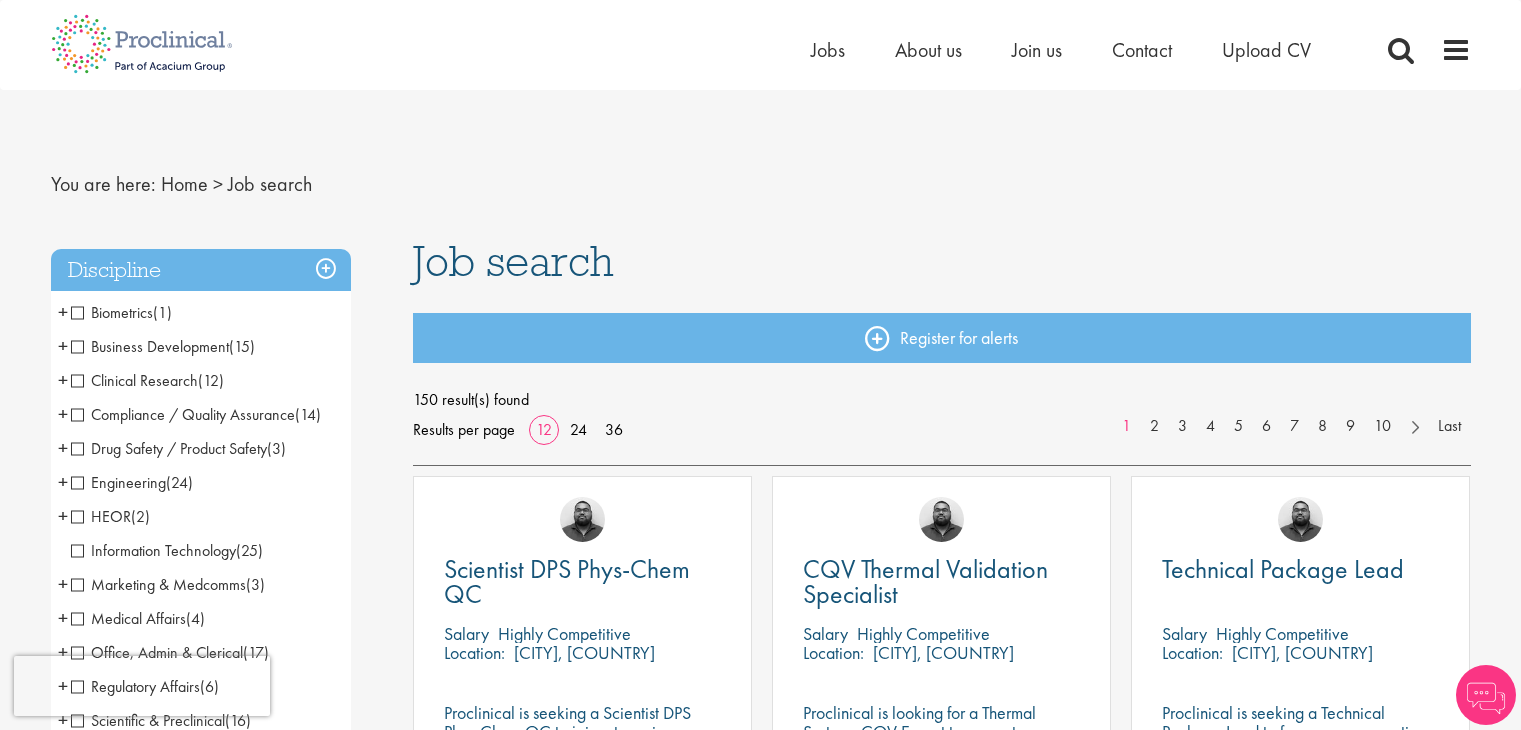 scroll, scrollTop: 0, scrollLeft: 0, axis: both 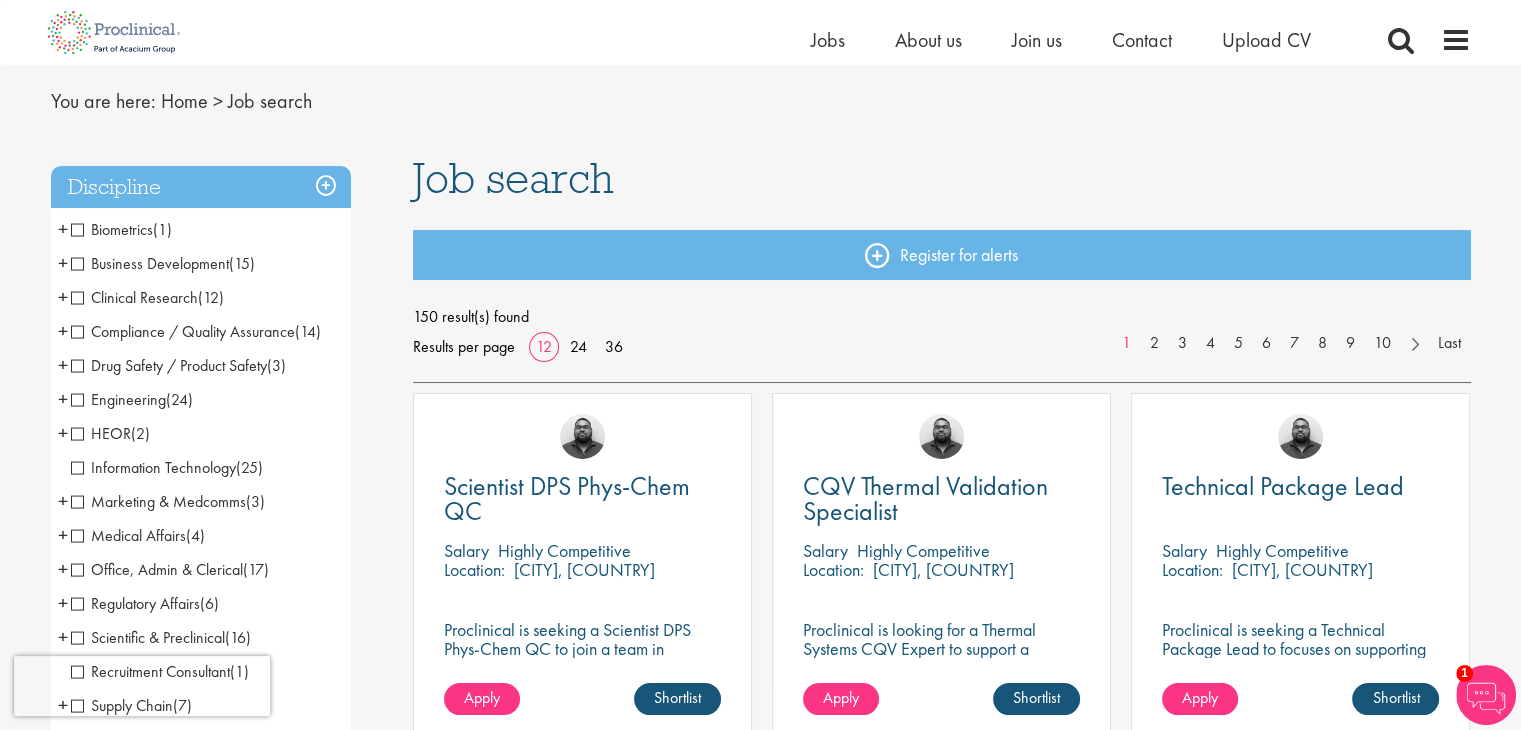 click on "Clinical Research" at bounding box center [134, 297] 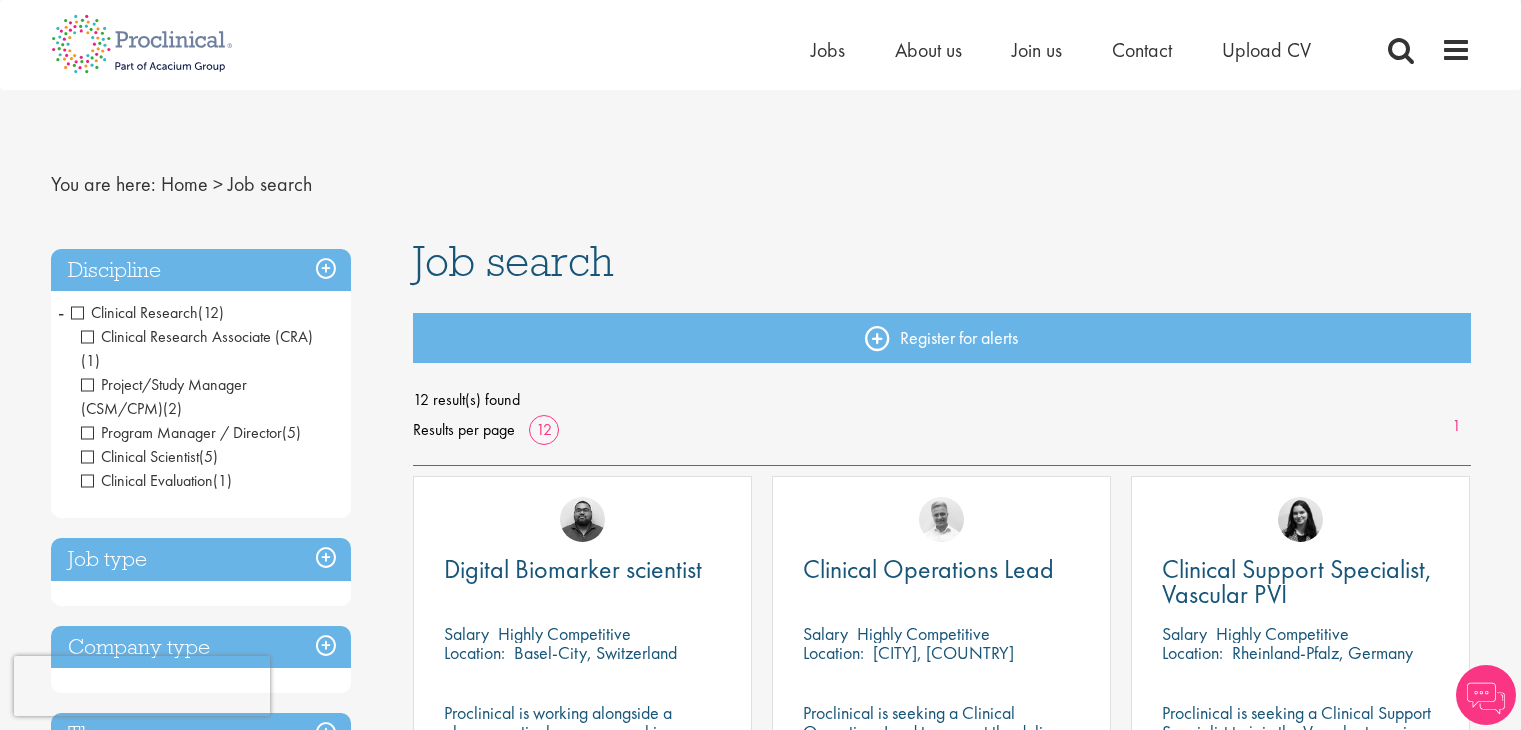 scroll, scrollTop: 0, scrollLeft: 0, axis: both 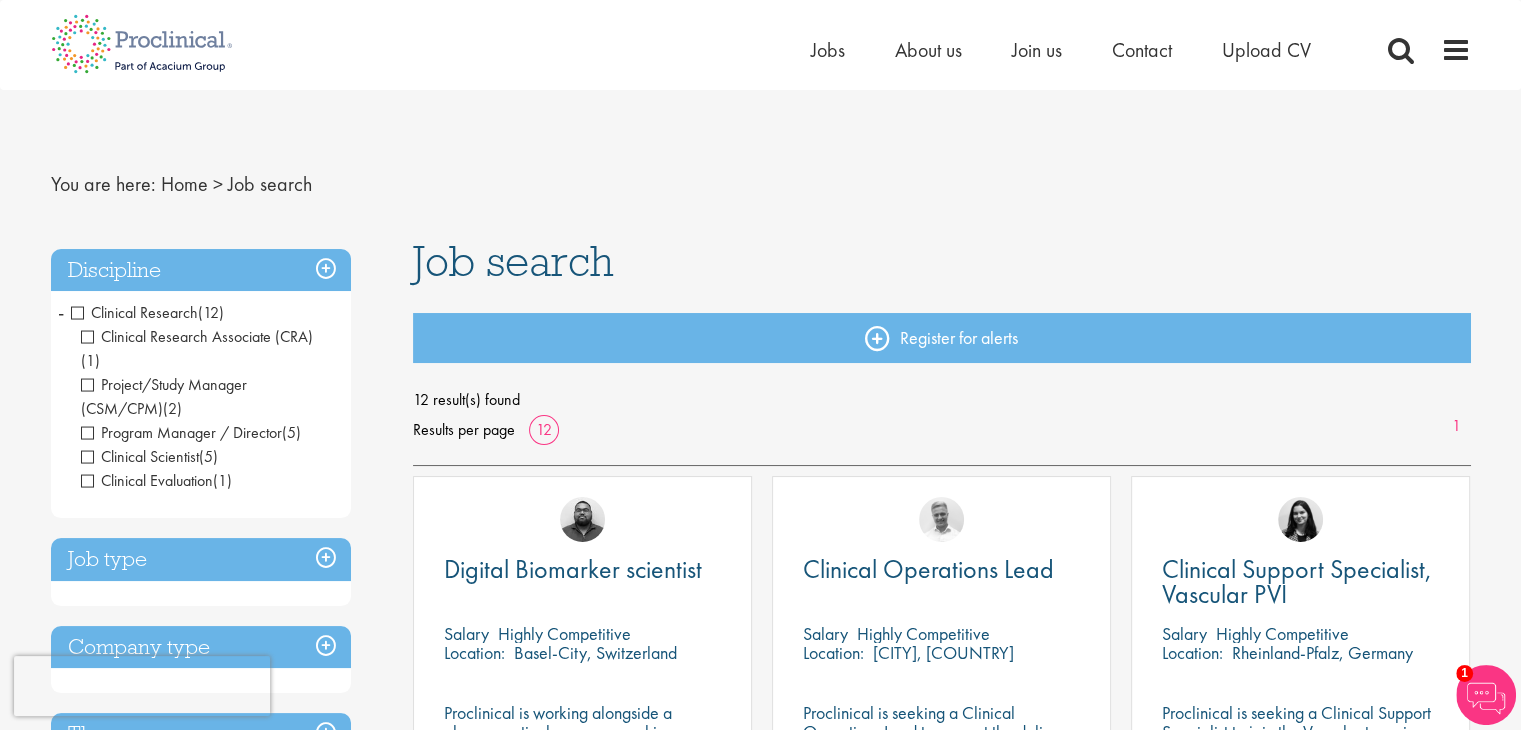 click on "Clinical Research" at bounding box center [134, 312] 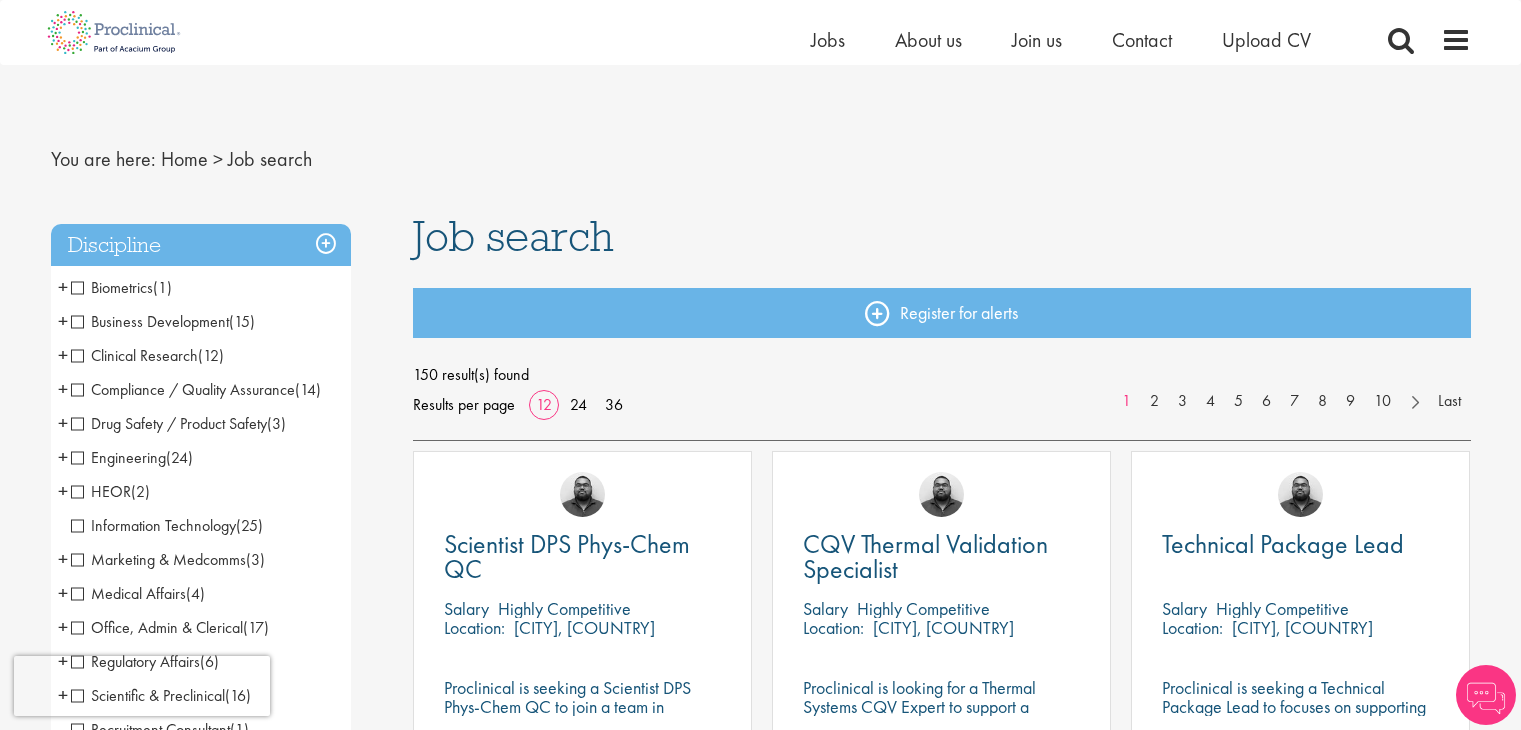 scroll, scrollTop: 66, scrollLeft: 0, axis: vertical 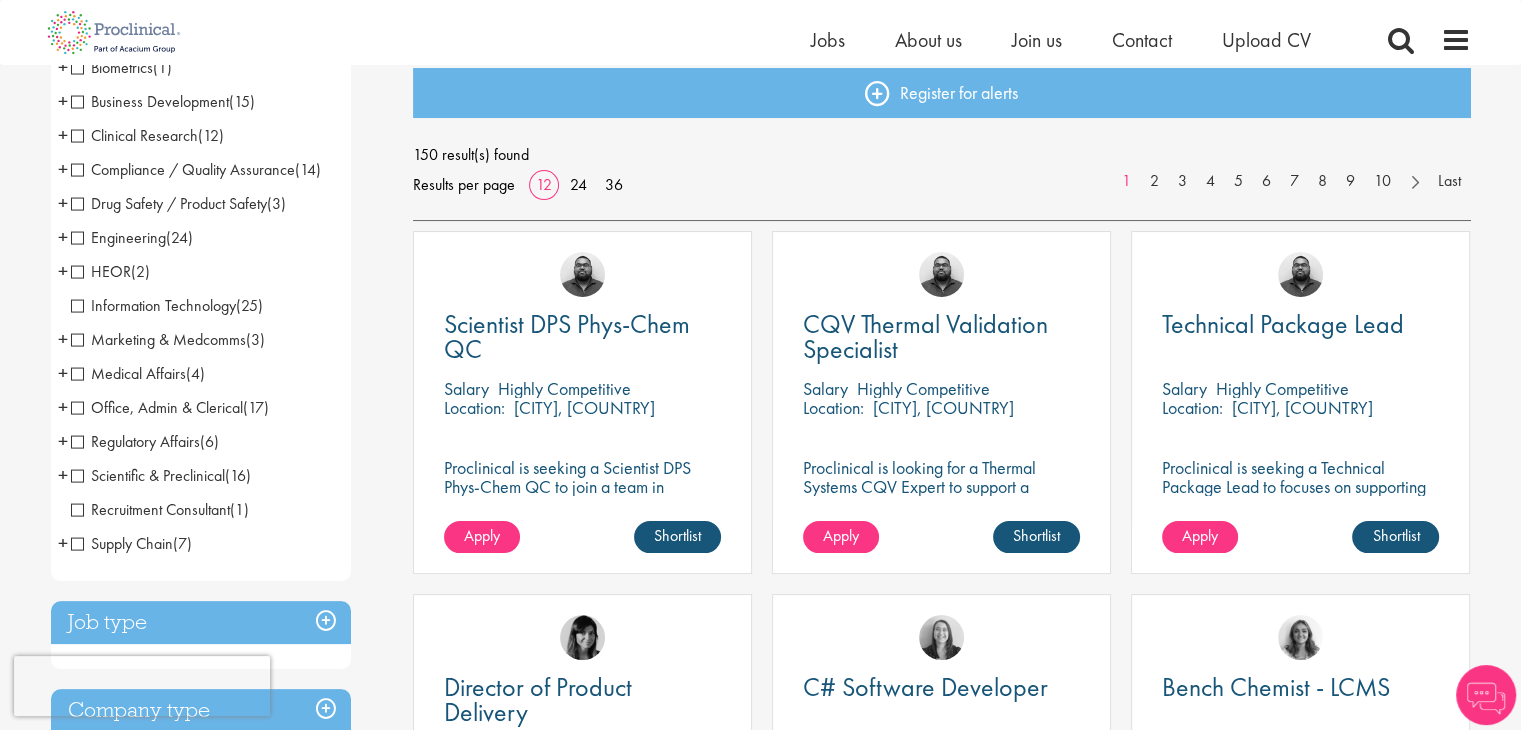 click on "Scientific & Preclinical" at bounding box center [148, 475] 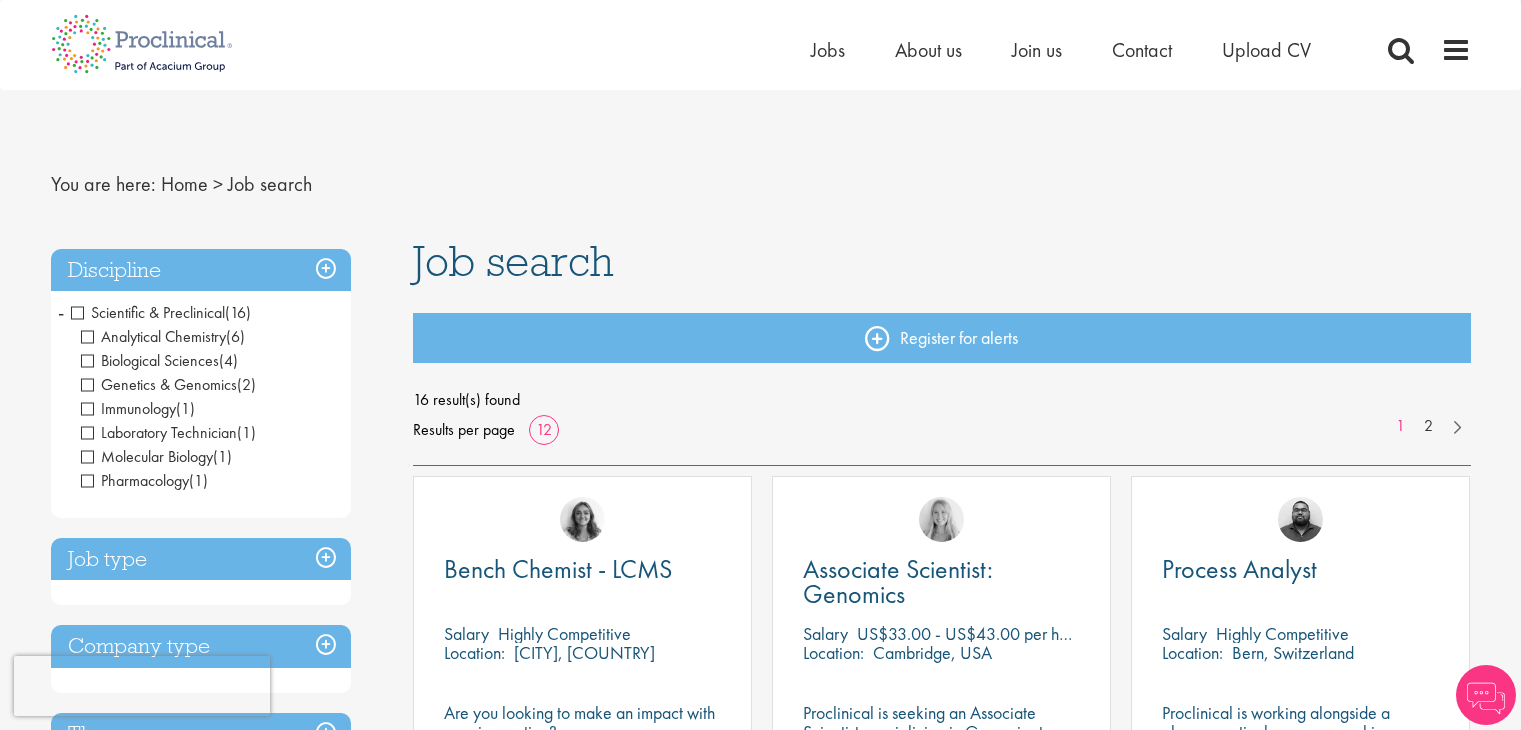 scroll, scrollTop: 0, scrollLeft: 0, axis: both 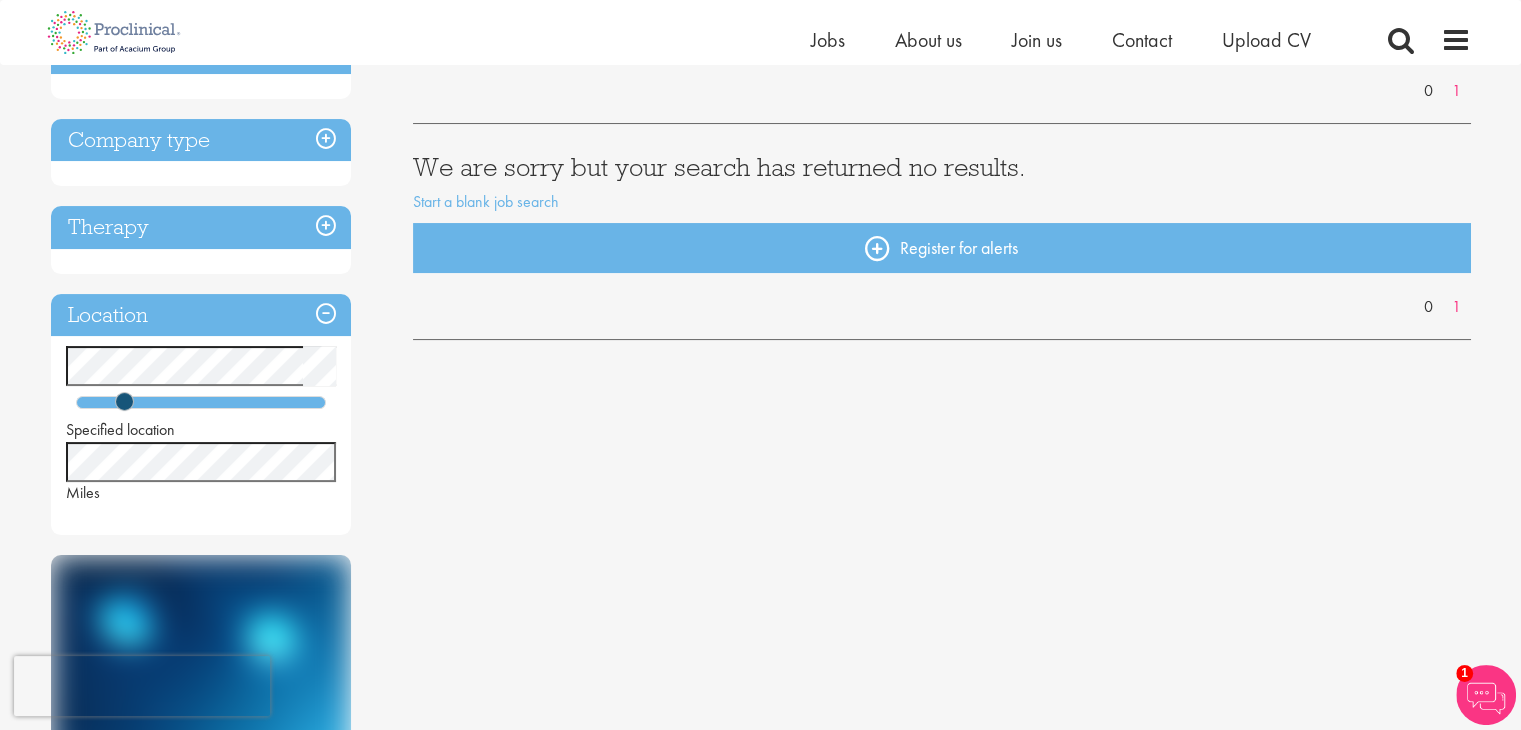 click on "Discipline Job type Company type Therapy
Location
Specified location
Miles
Career advice
Get career advice" at bounding box center [761, 506] 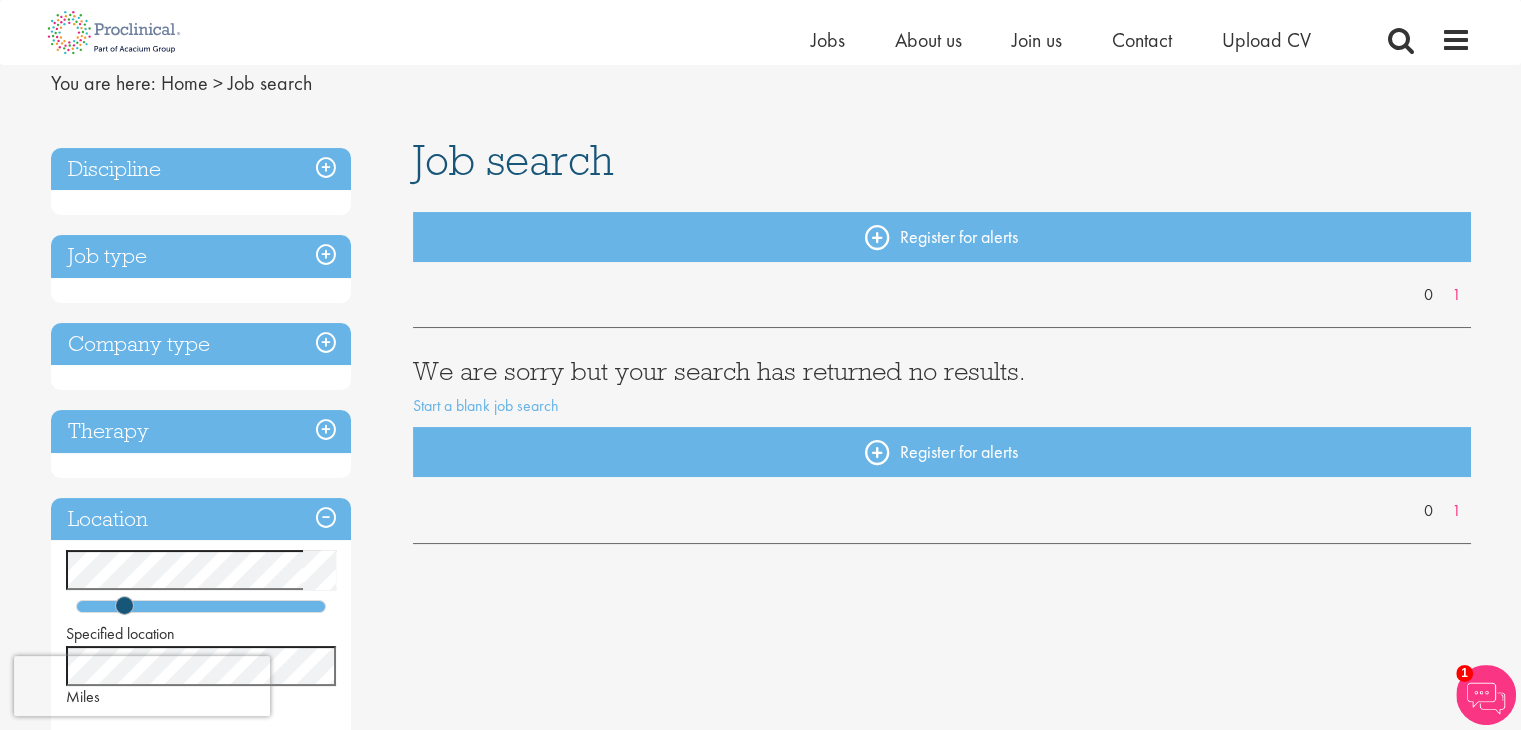 scroll, scrollTop: 0, scrollLeft: 0, axis: both 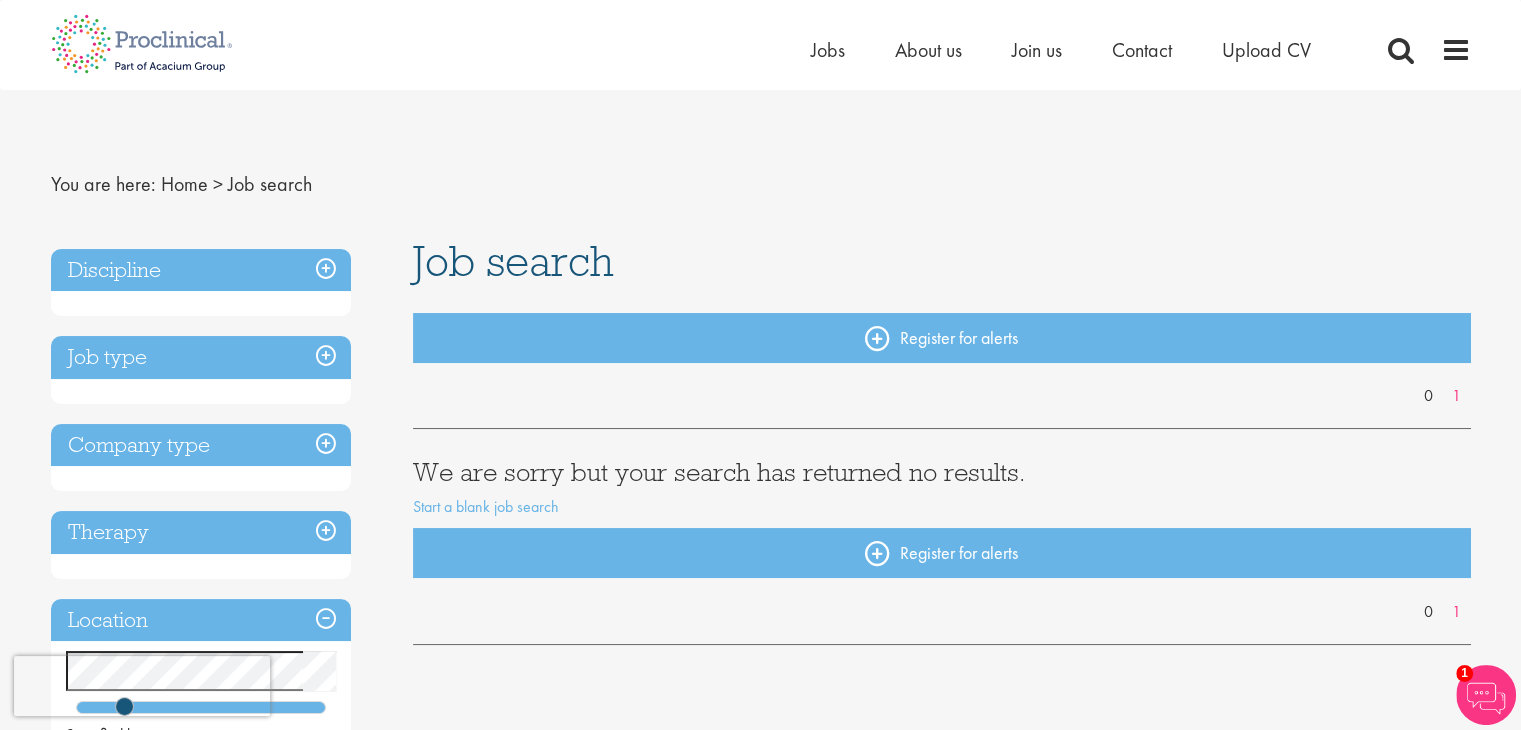 click on "Discipline" at bounding box center [201, 270] 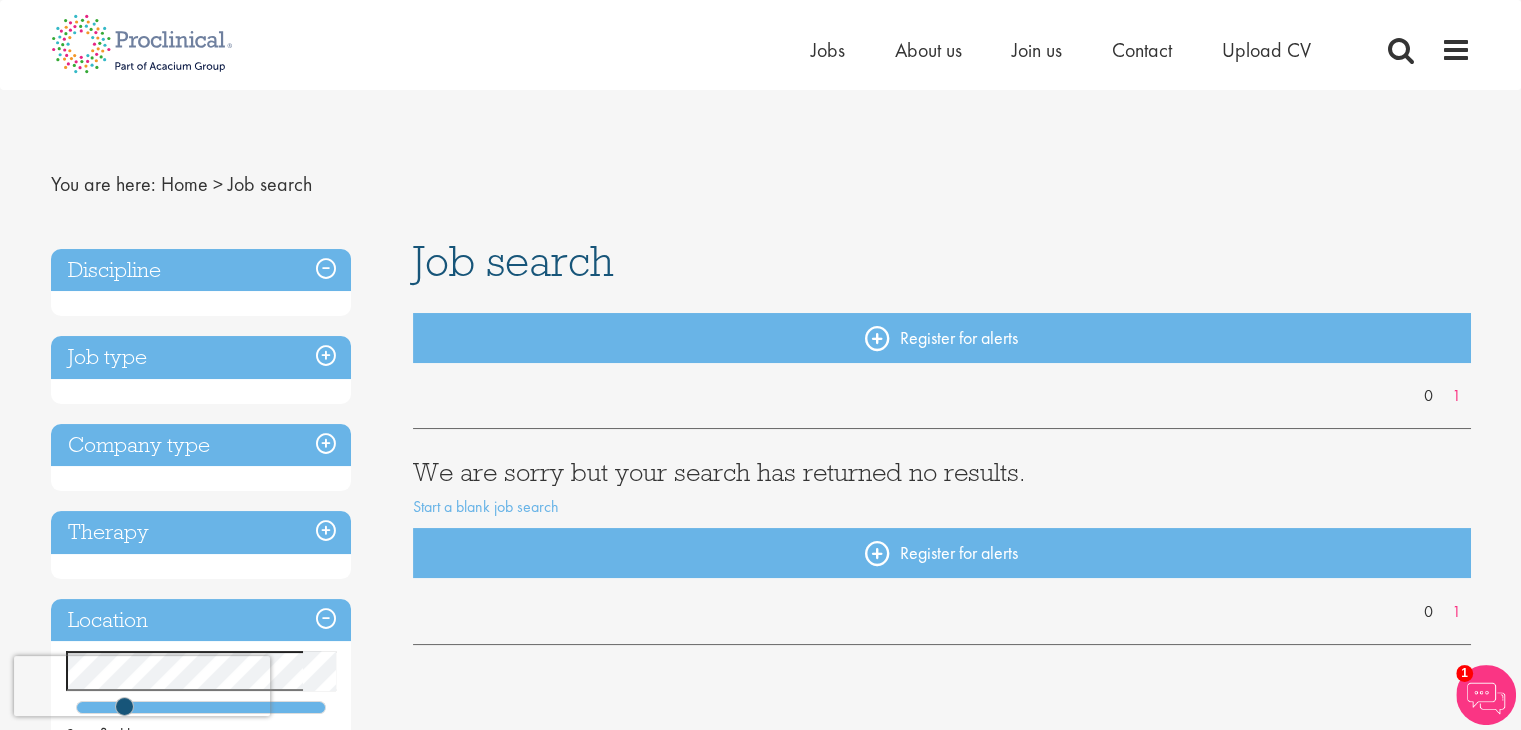 click on "Discipline" at bounding box center (201, 270) 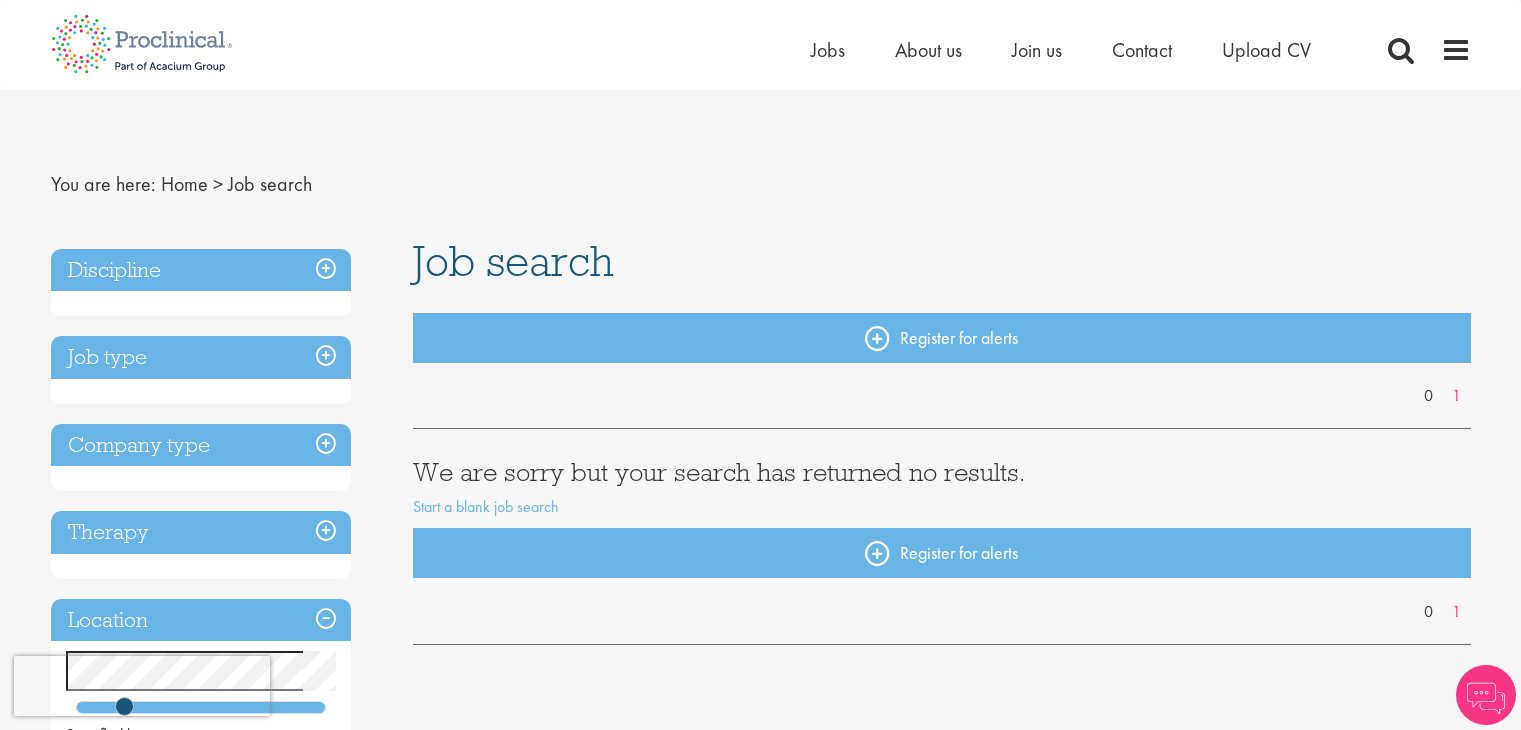 scroll, scrollTop: 0, scrollLeft: 0, axis: both 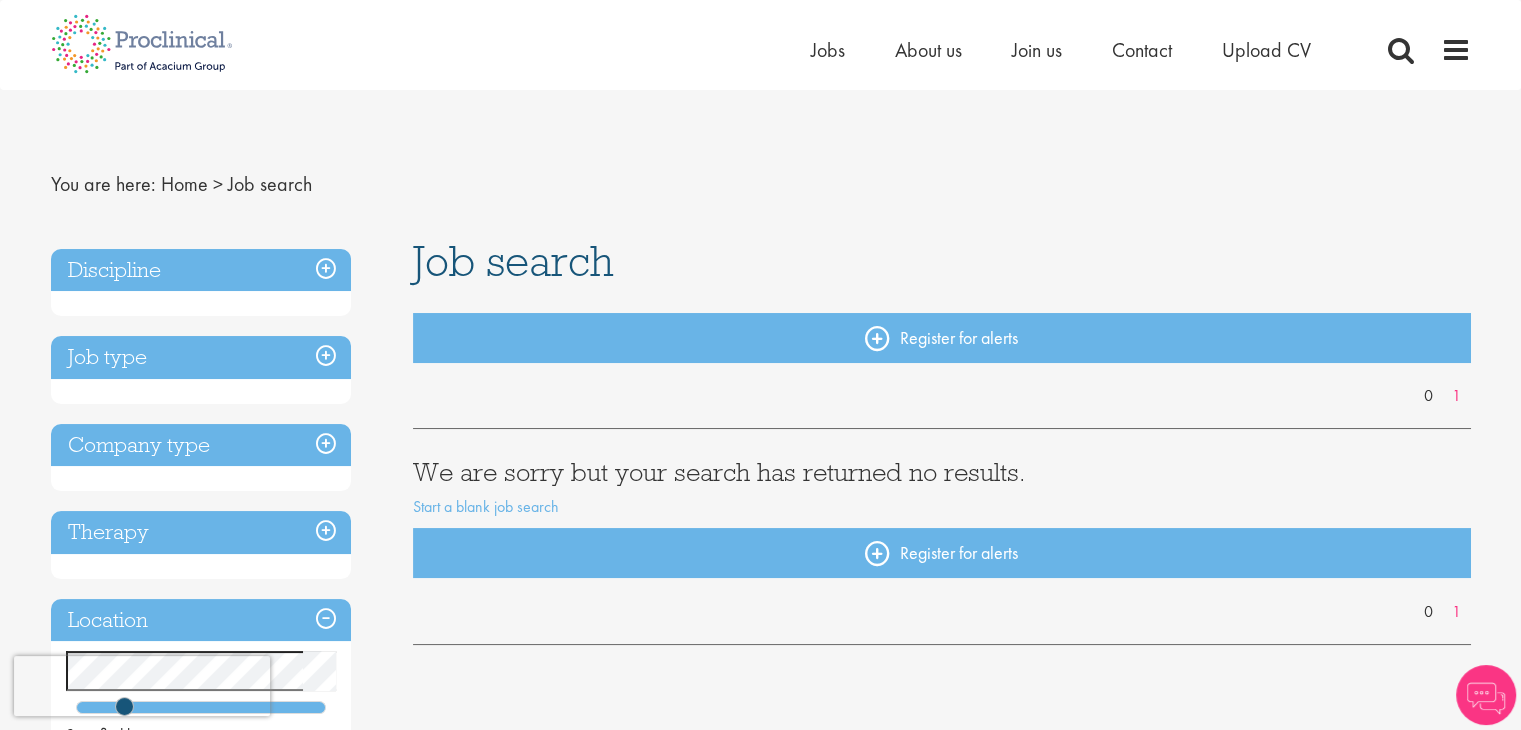 click on "Discipline" at bounding box center [201, 270] 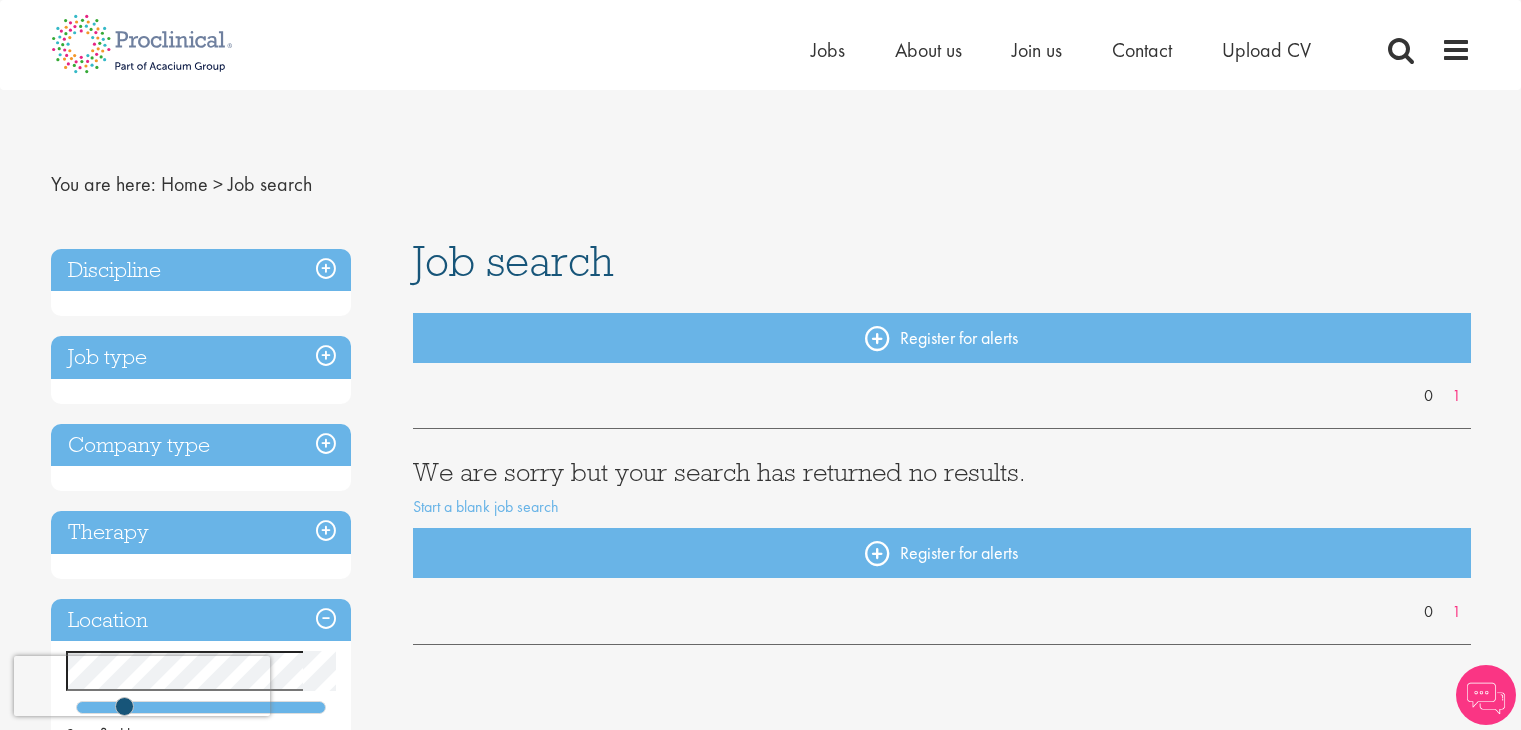 scroll, scrollTop: 0, scrollLeft: 0, axis: both 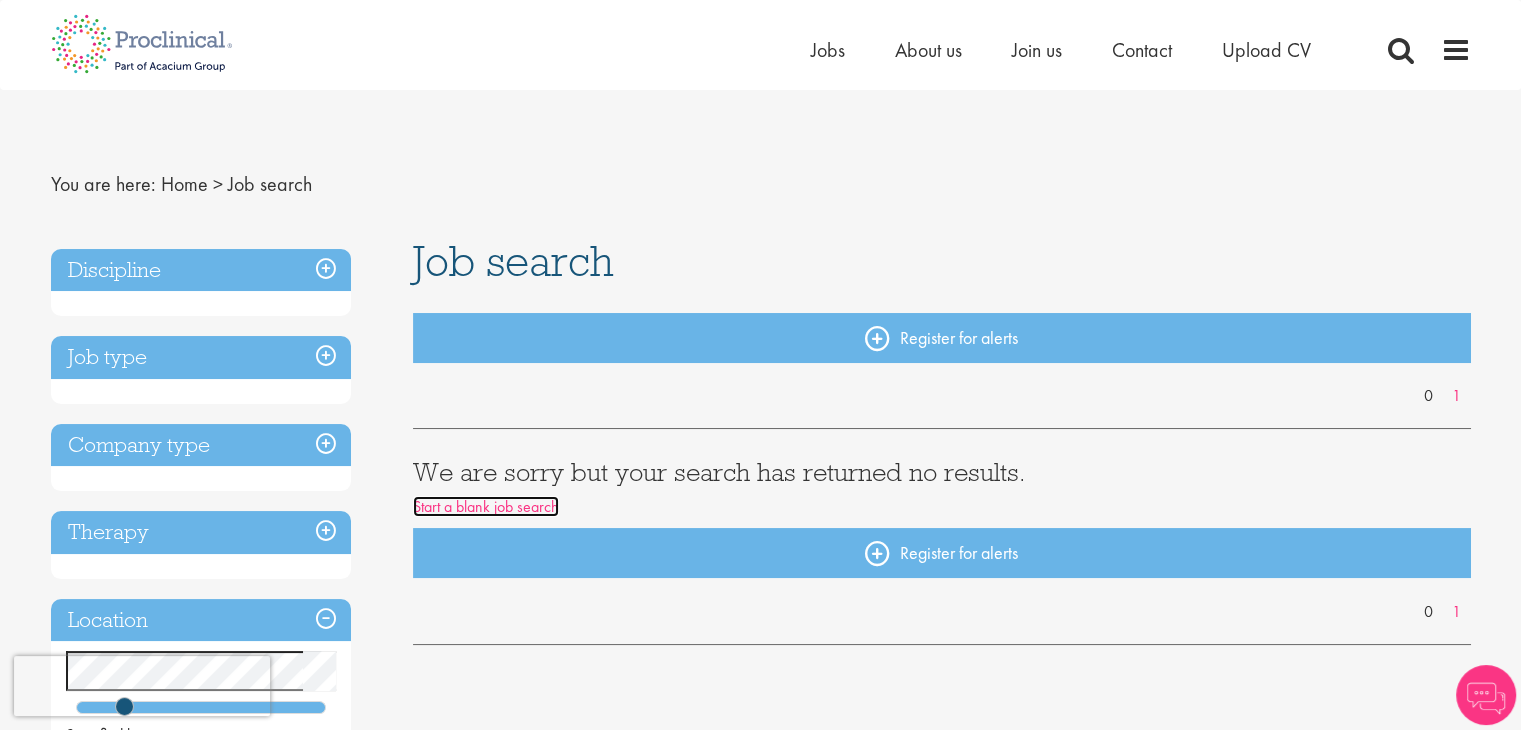 click on "Start a blank job search" at bounding box center (486, 506) 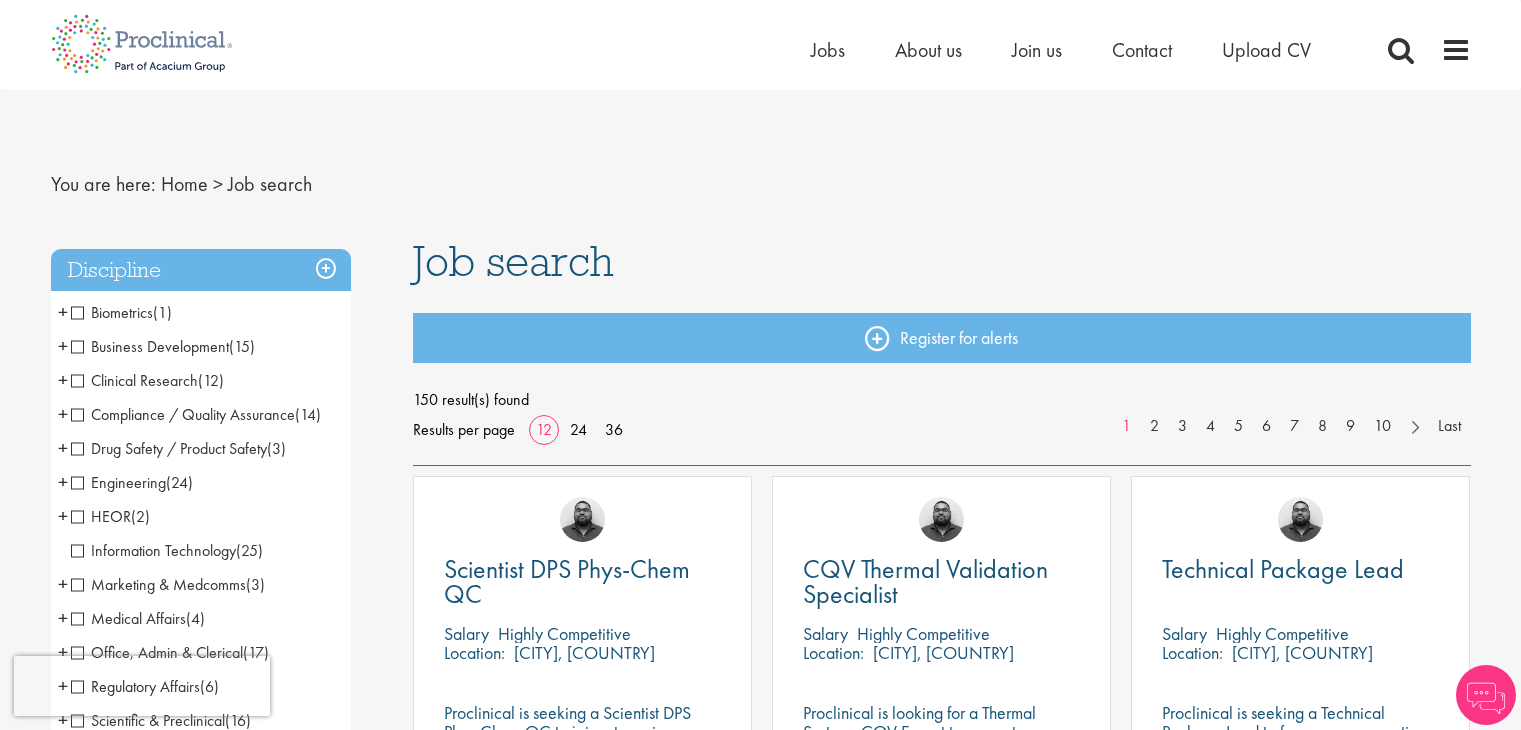 scroll, scrollTop: 0, scrollLeft: 0, axis: both 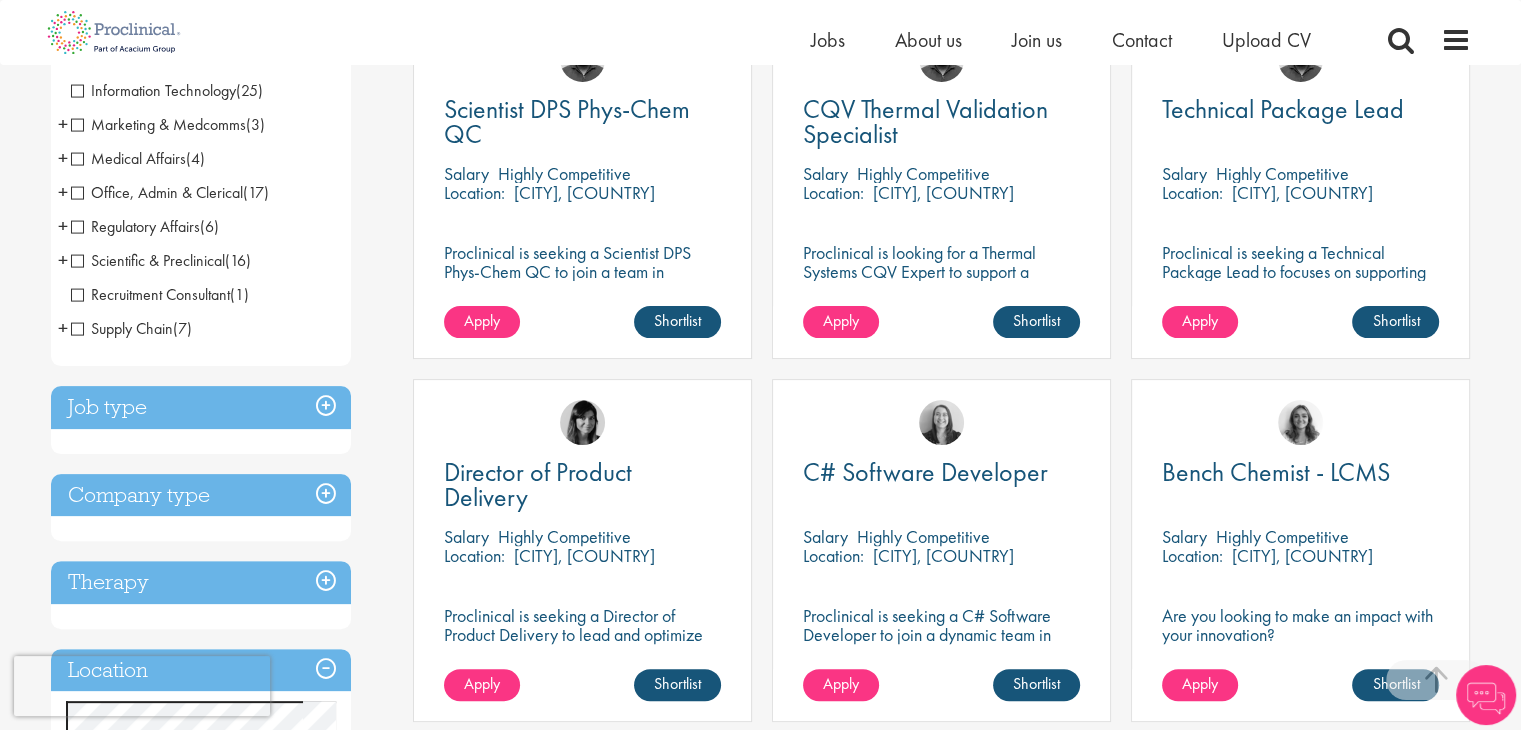 click on "Scientific & Preclinical" at bounding box center (148, 260) 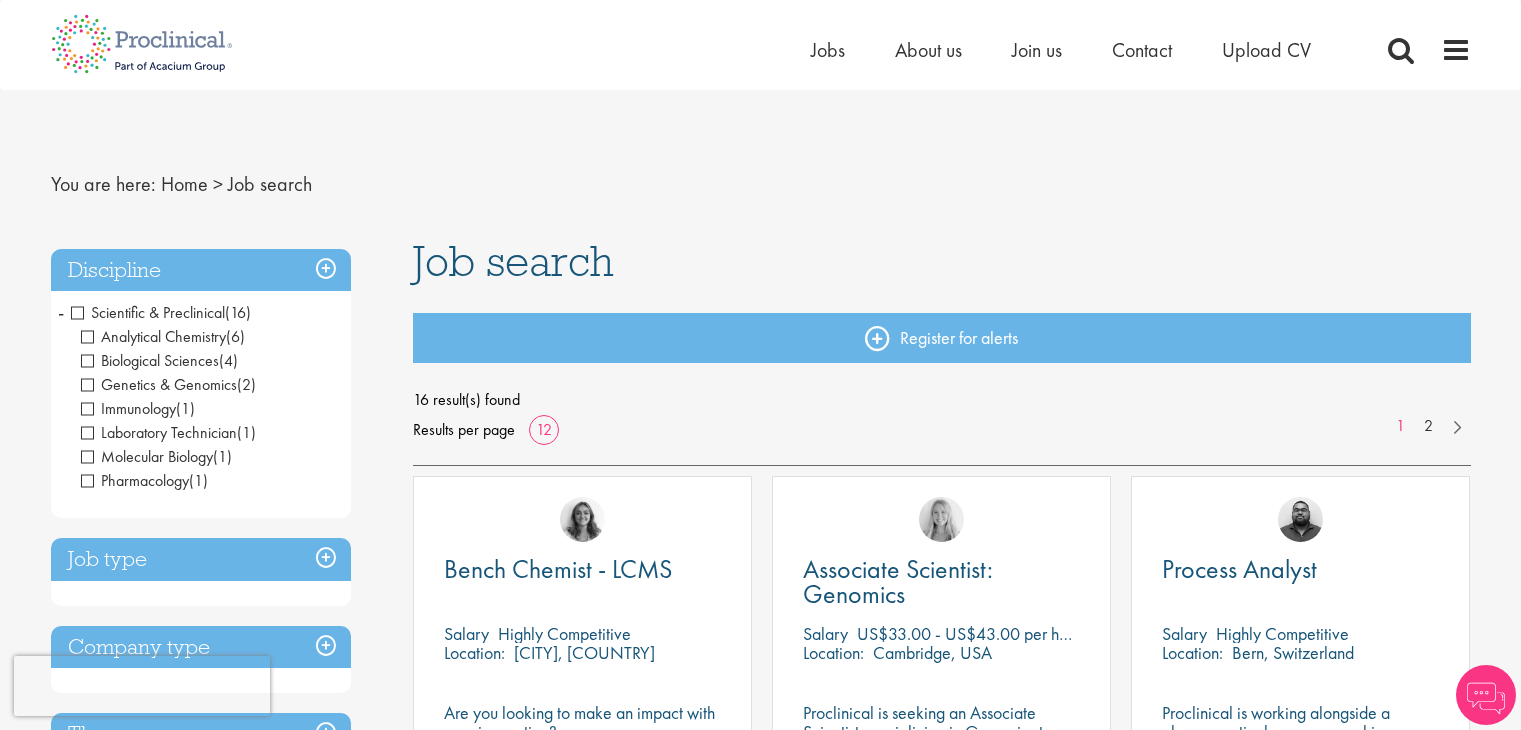 scroll, scrollTop: 0, scrollLeft: 0, axis: both 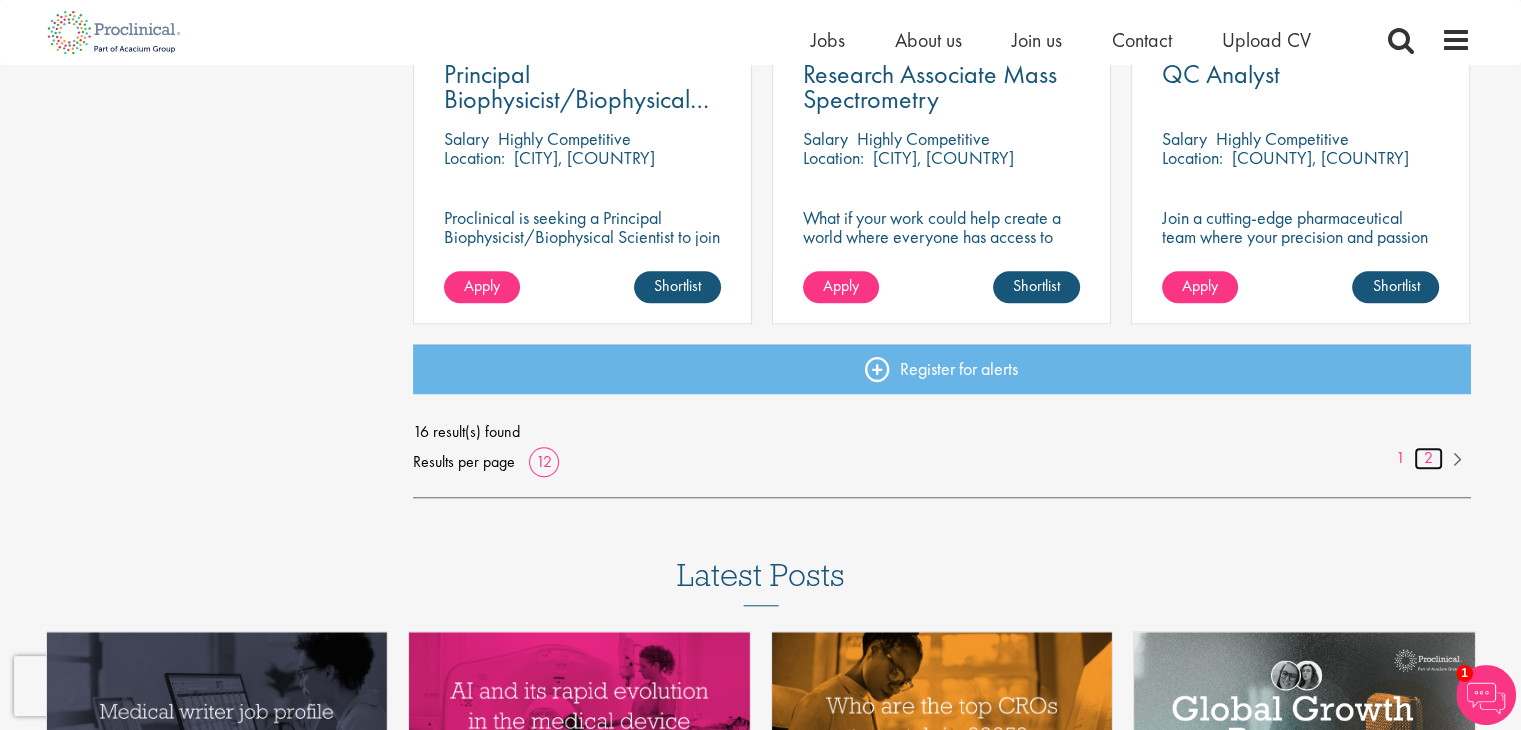 click on "2" at bounding box center (1428, 458) 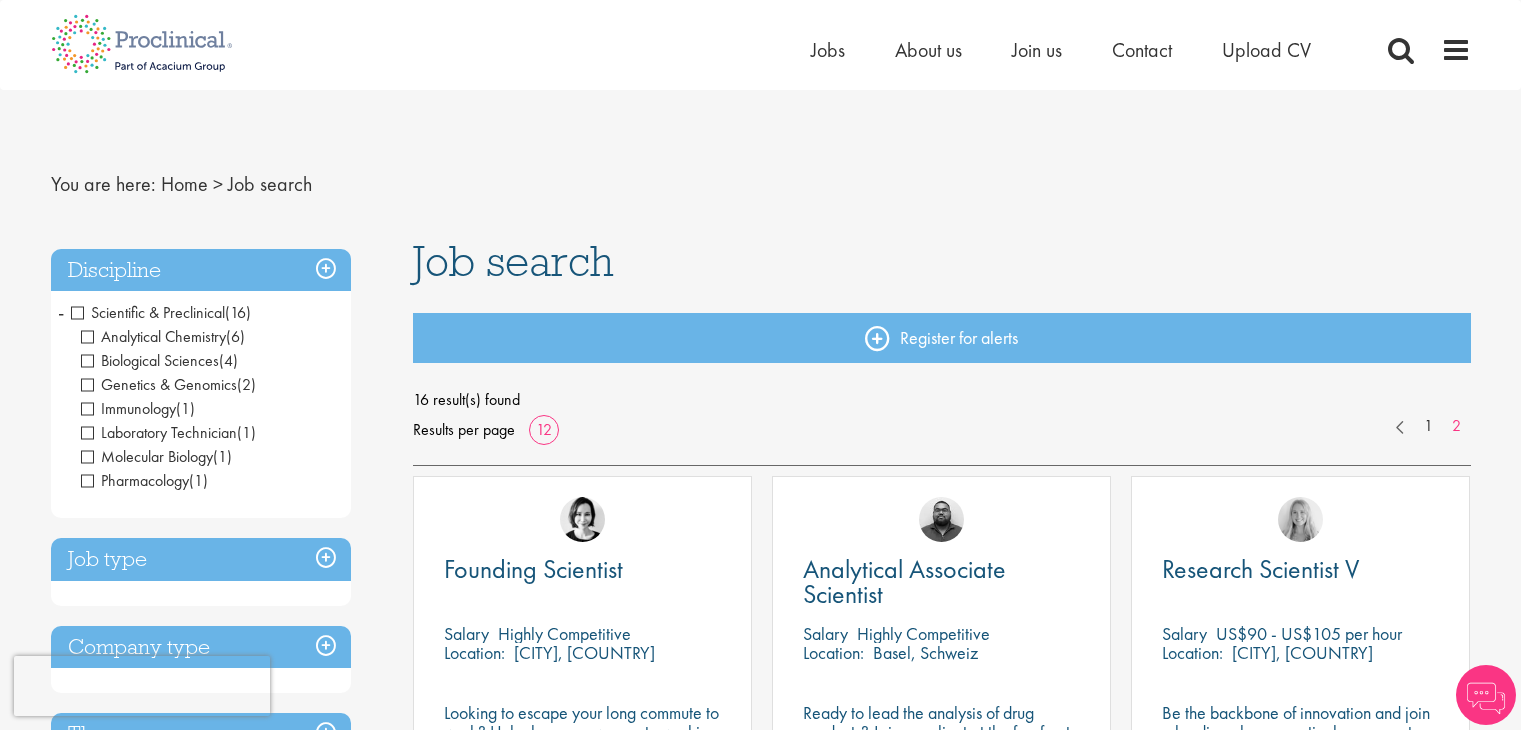 scroll, scrollTop: 0, scrollLeft: 0, axis: both 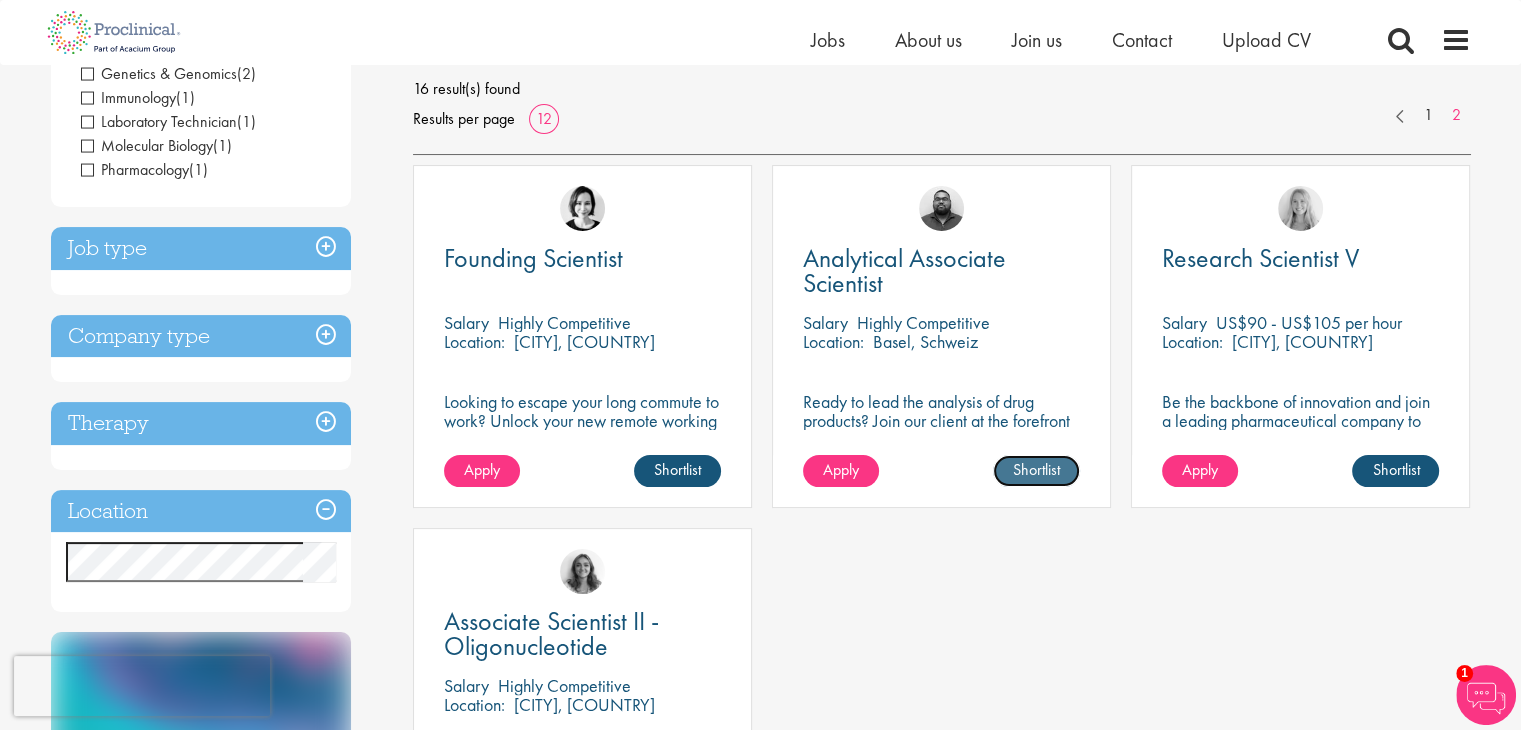 click on "Shortlist" at bounding box center [1036, 471] 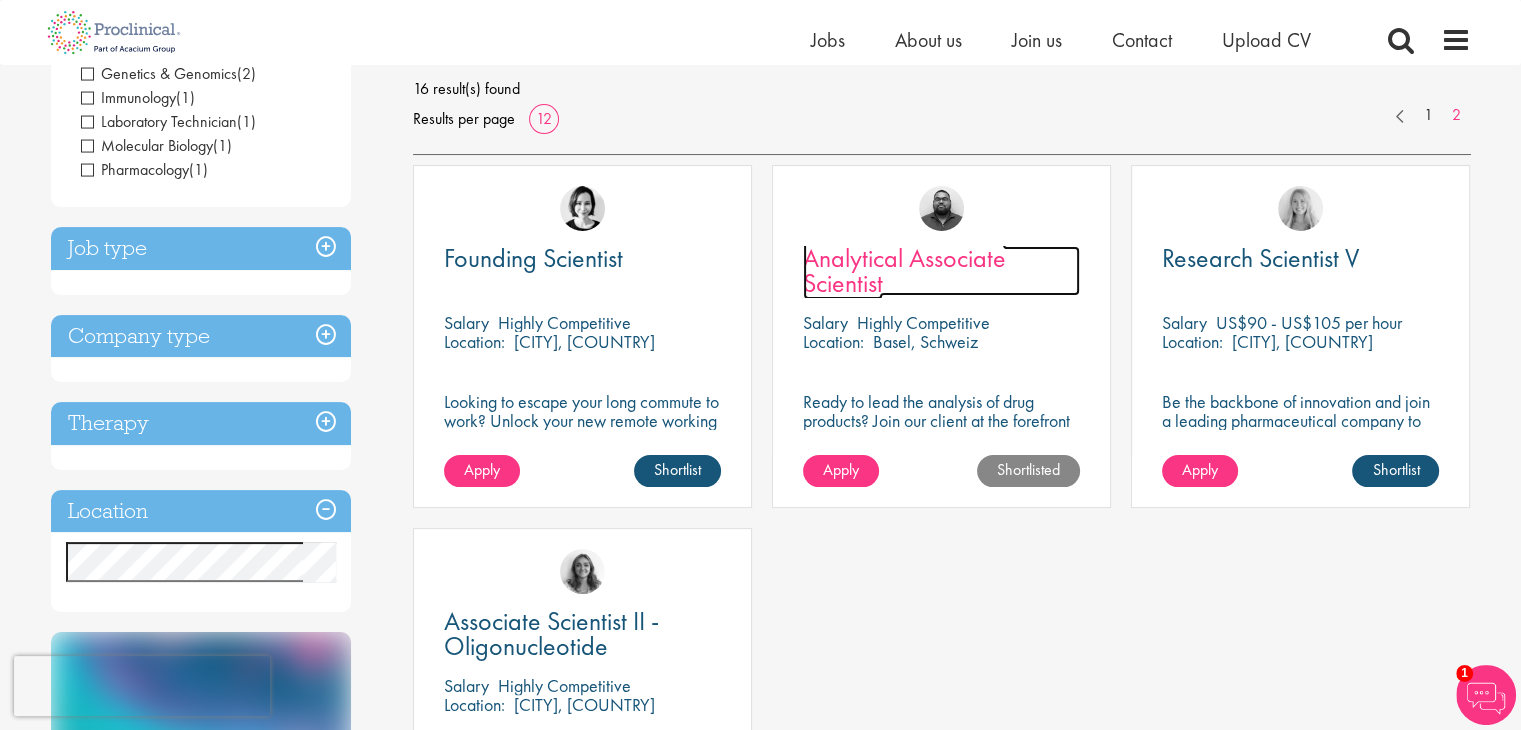 click on "Analytical Associate Scientist" at bounding box center [904, 270] 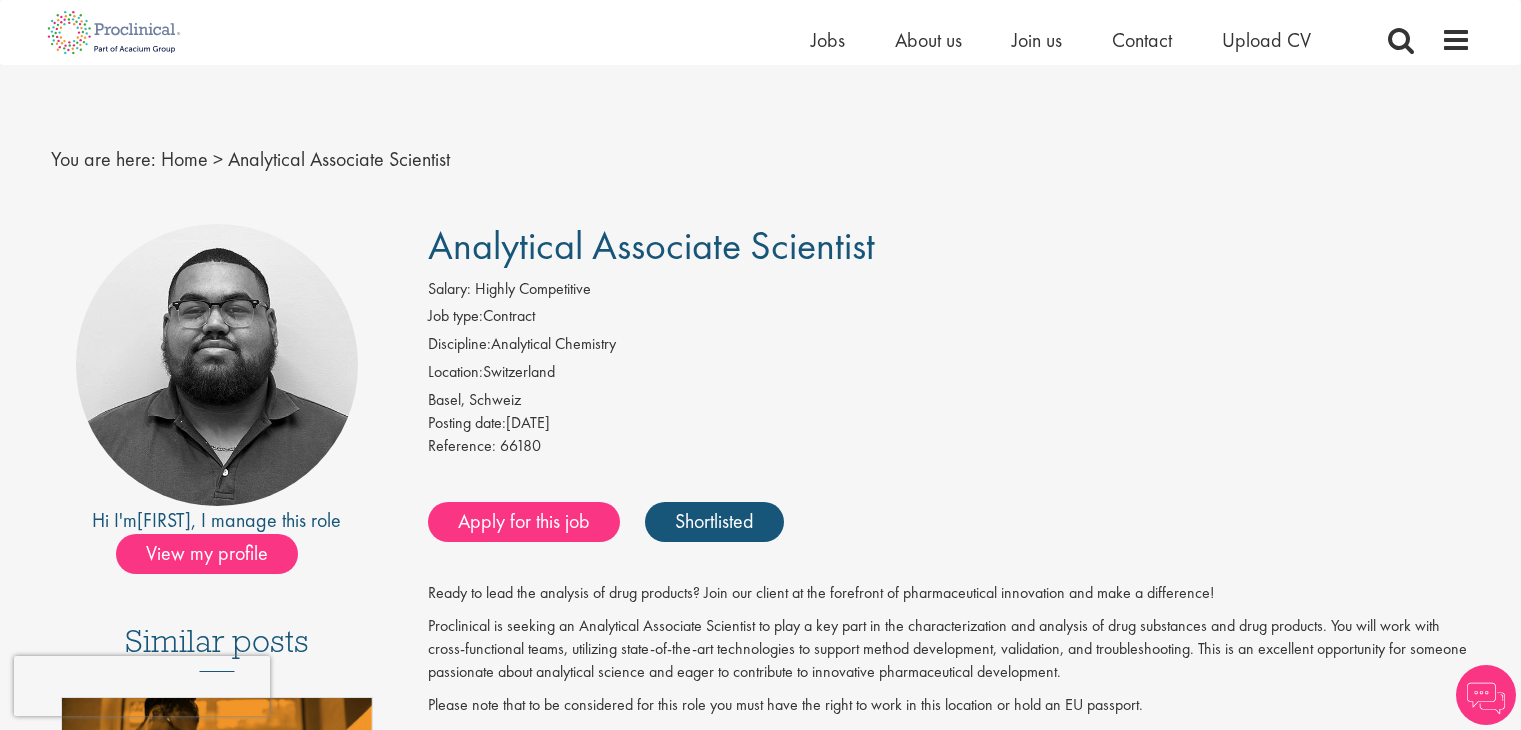 scroll, scrollTop: 191, scrollLeft: 0, axis: vertical 